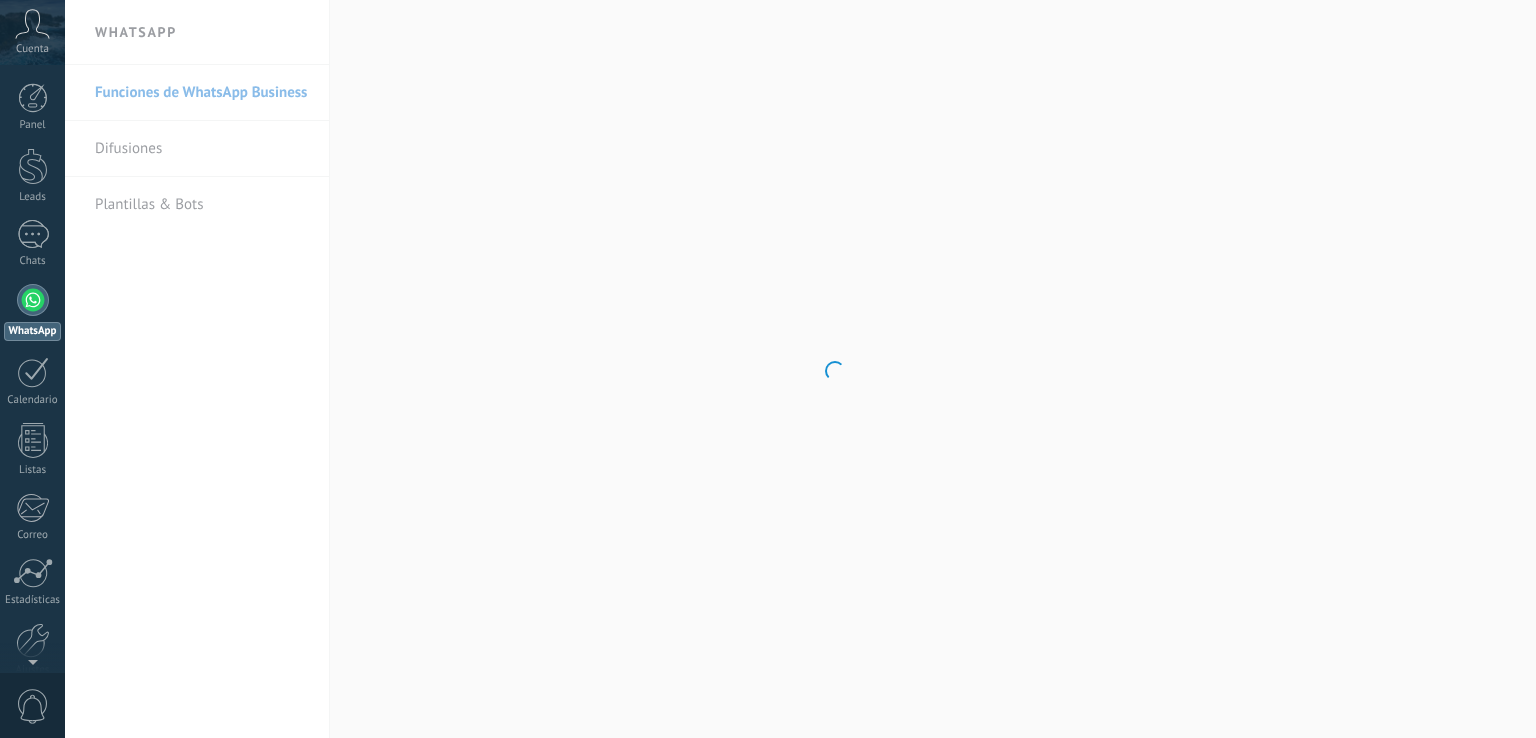 scroll, scrollTop: 0, scrollLeft: 0, axis: both 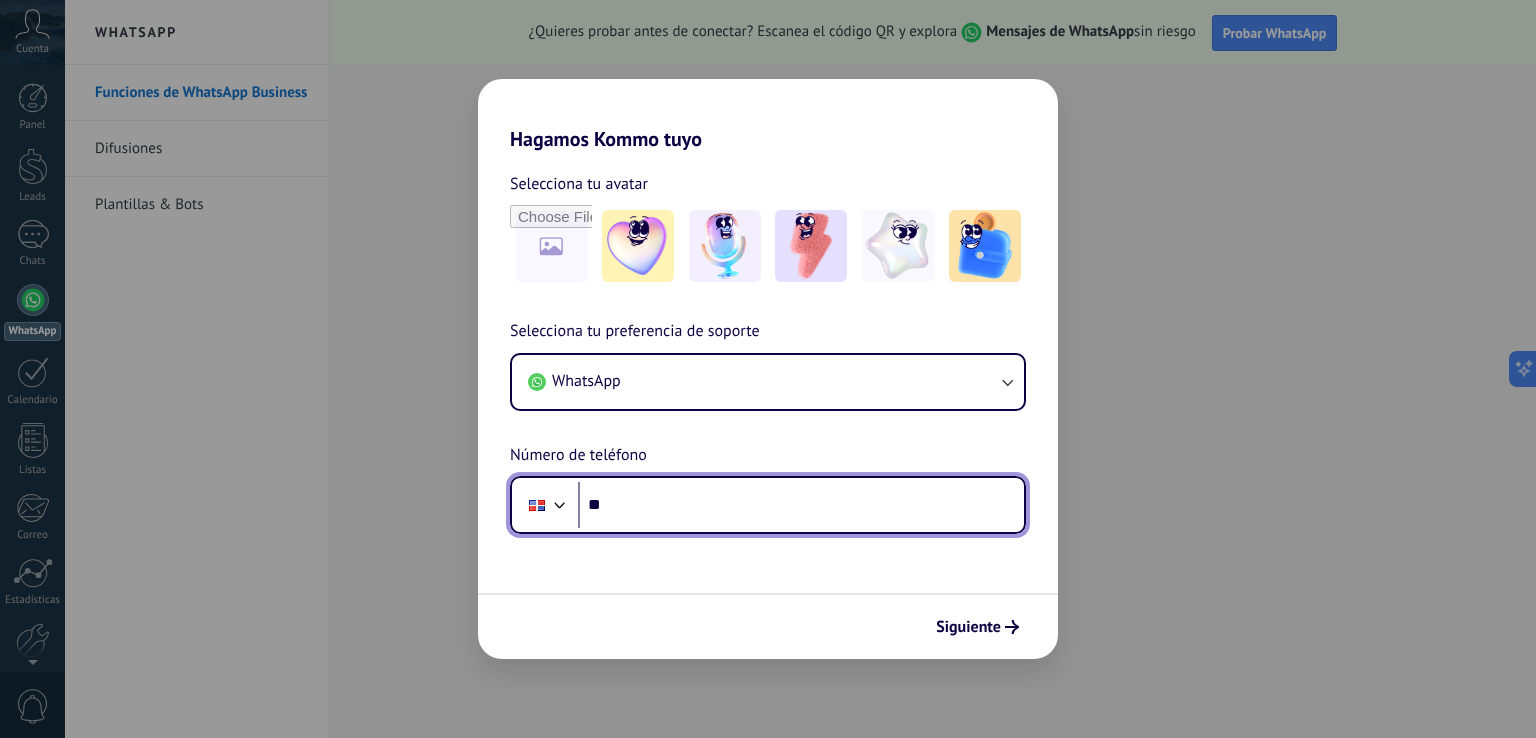 click on "**" at bounding box center [801, 505] 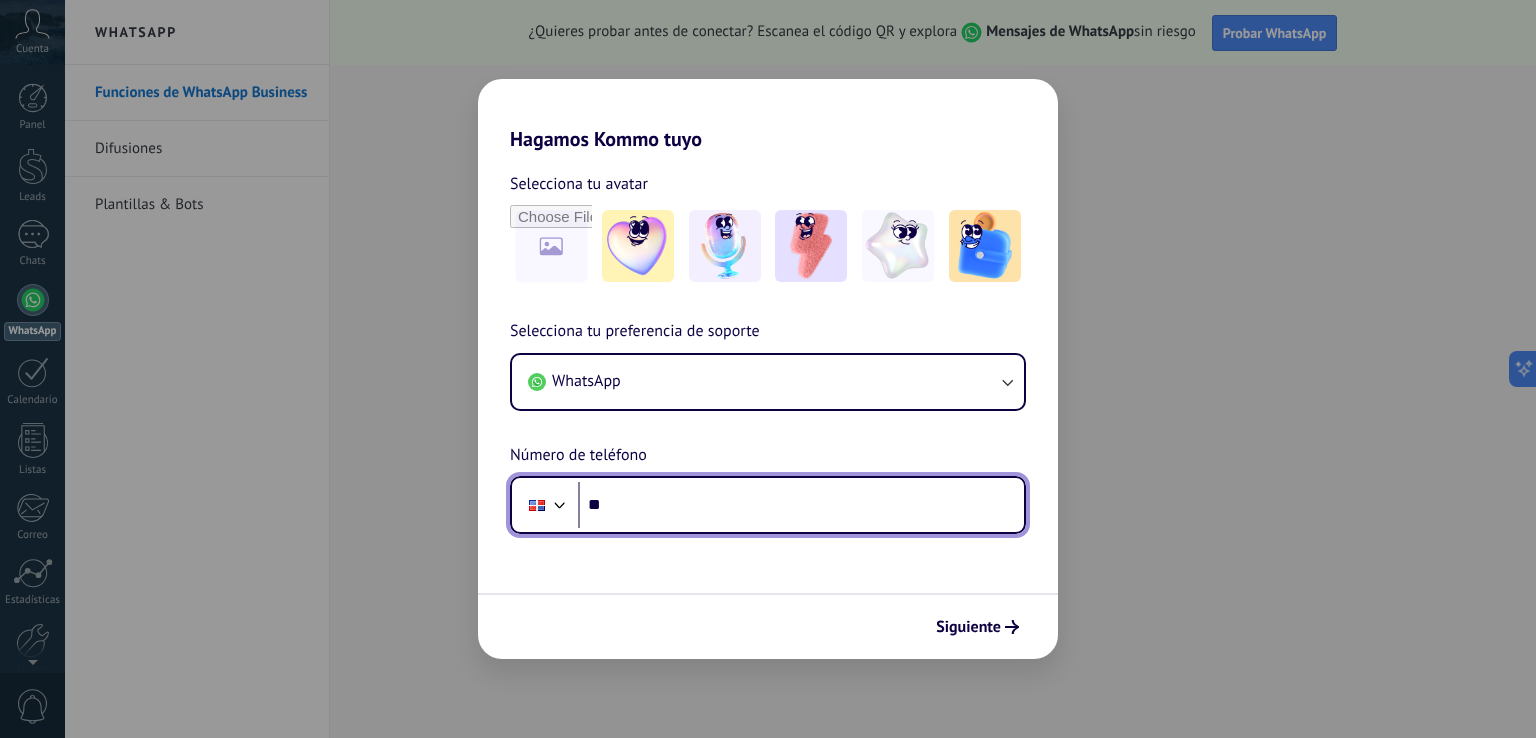 click on "**" at bounding box center (801, 505) 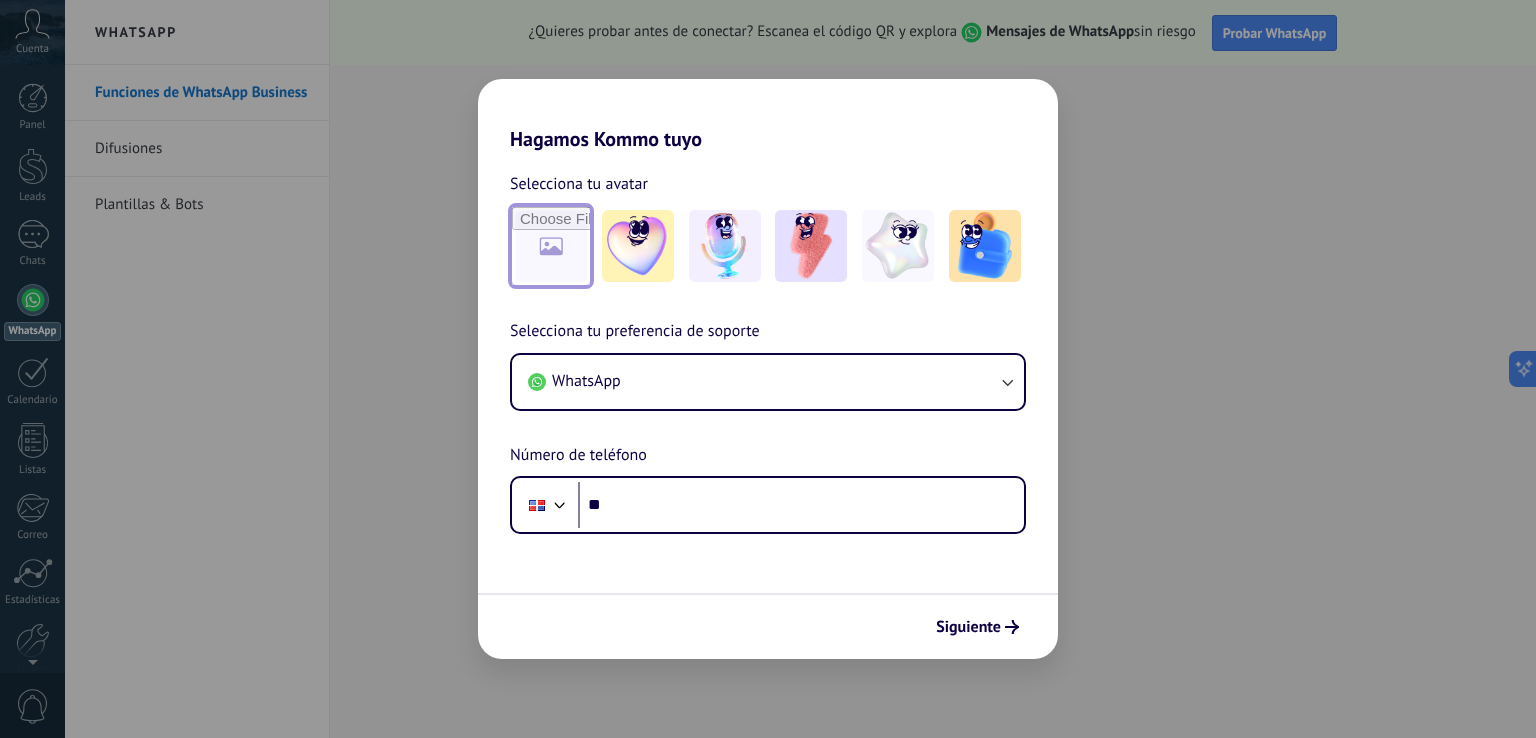 click at bounding box center [551, 246] 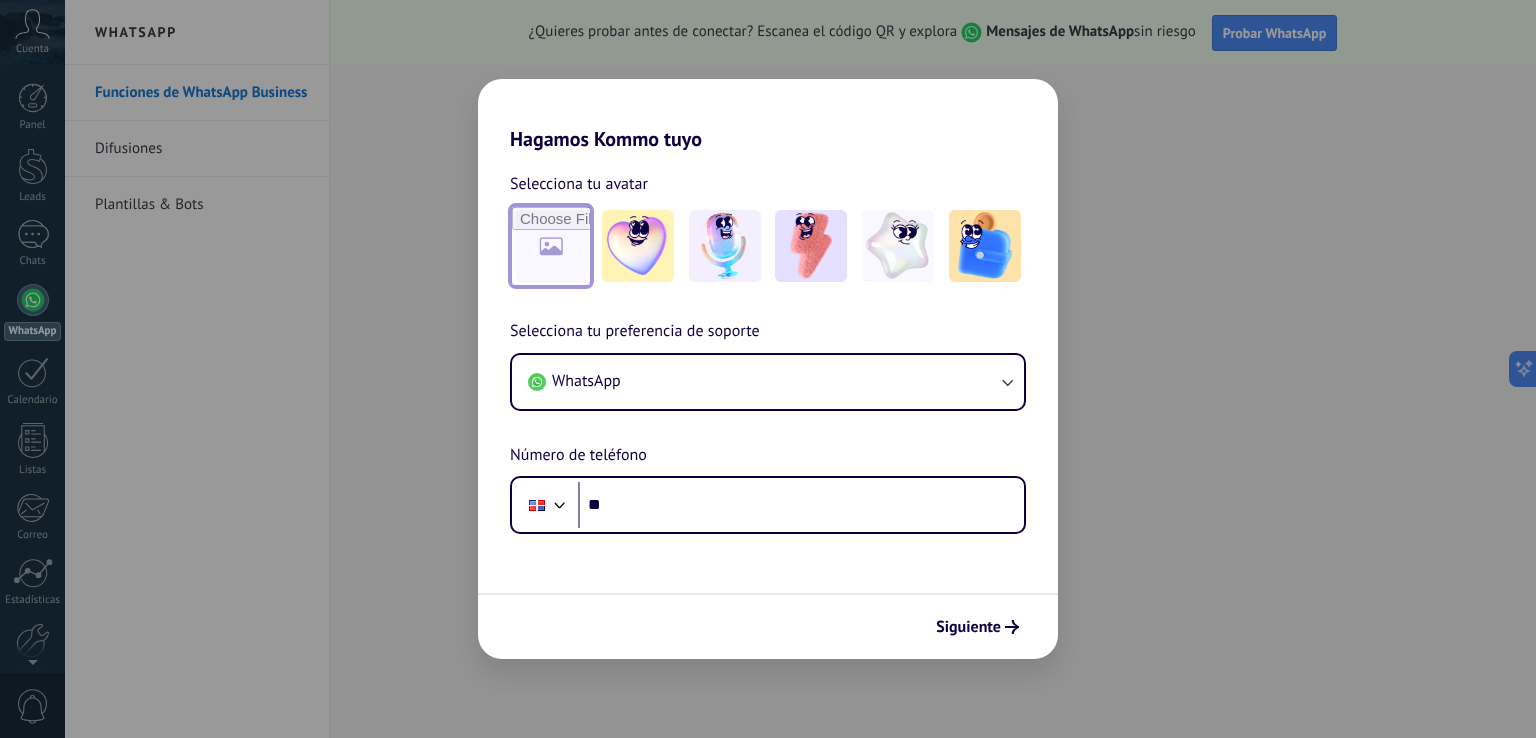 type on "**********" 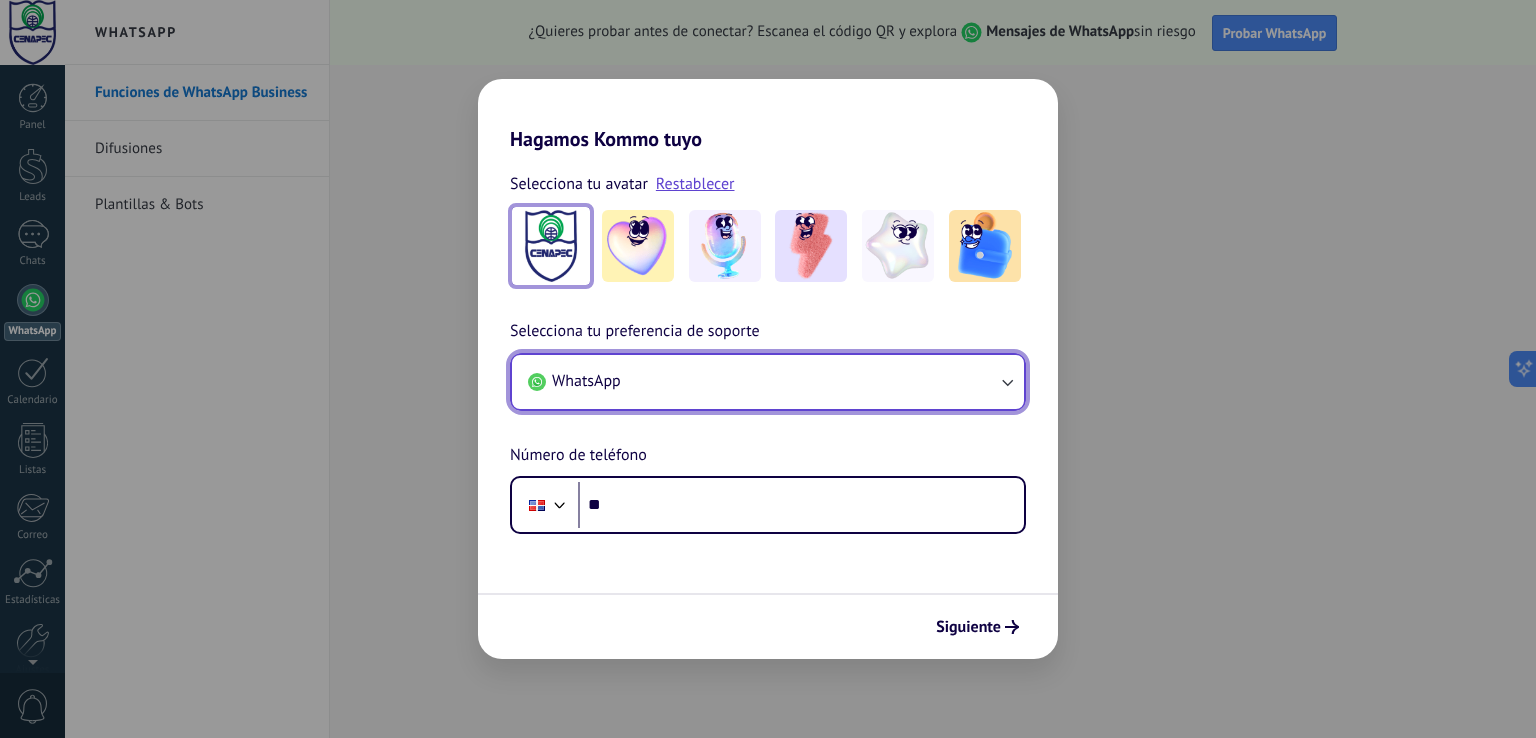 click on "WhatsApp" at bounding box center [768, 382] 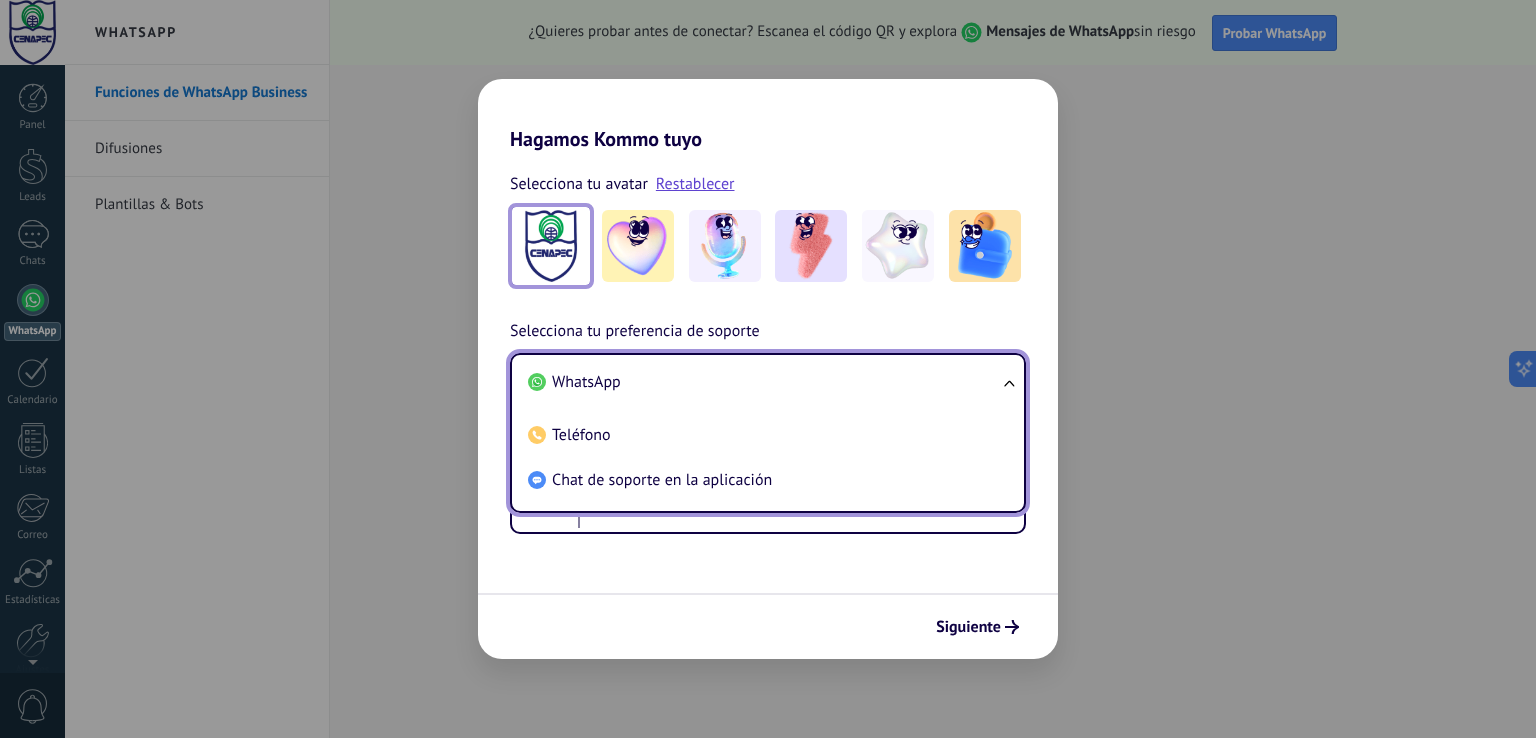 click on "WhatsApp" at bounding box center [764, 382] 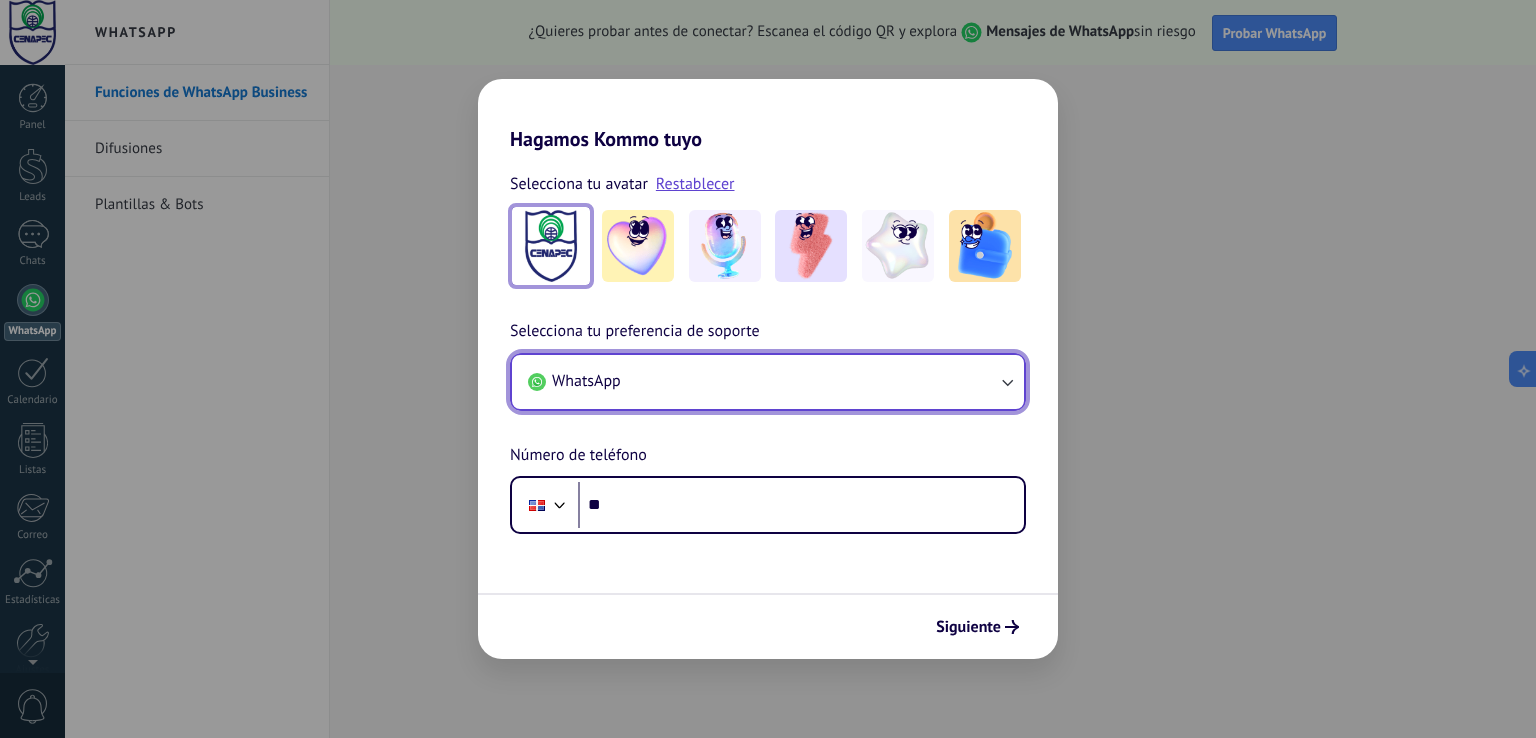 click on "WhatsApp" at bounding box center [768, 382] 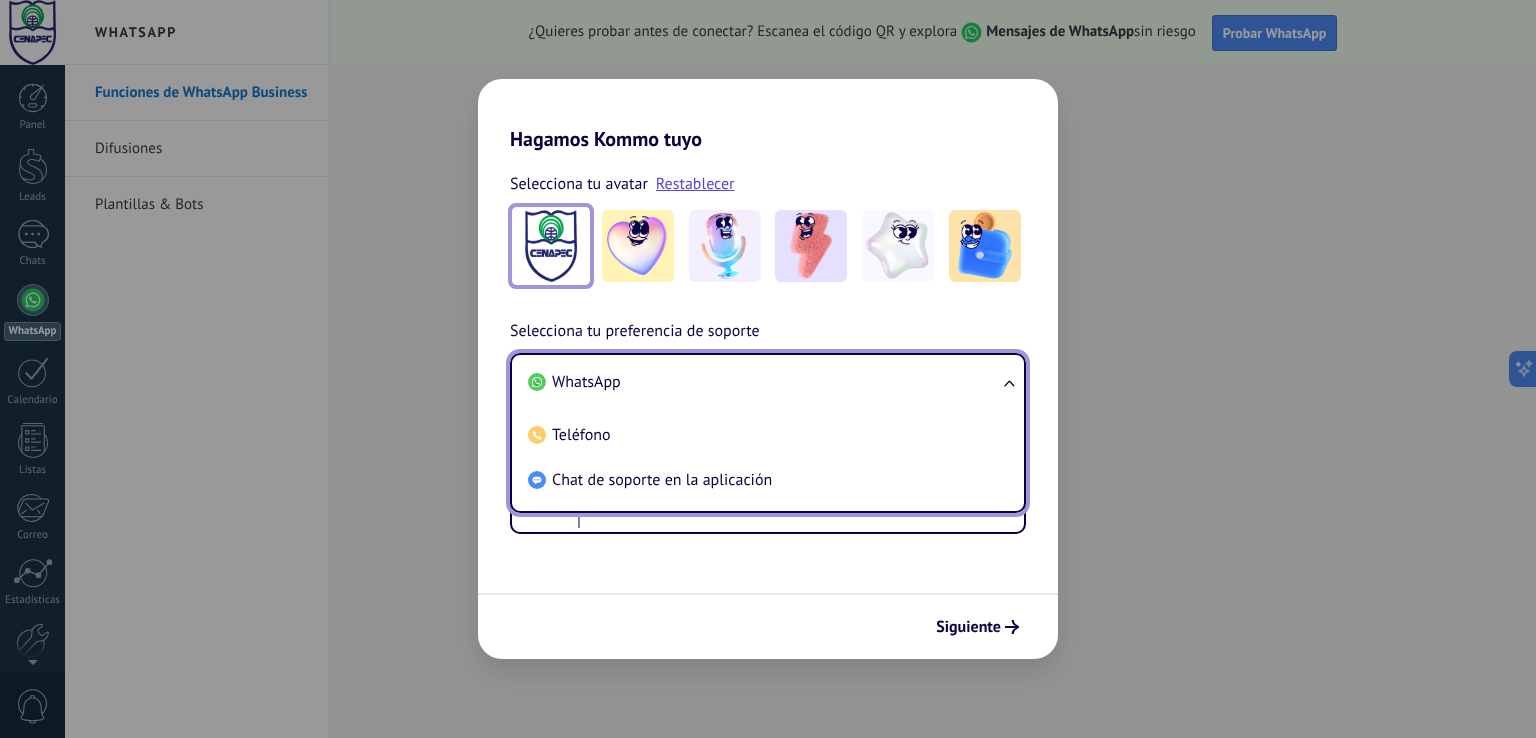 click on "WhatsApp" at bounding box center [764, 382] 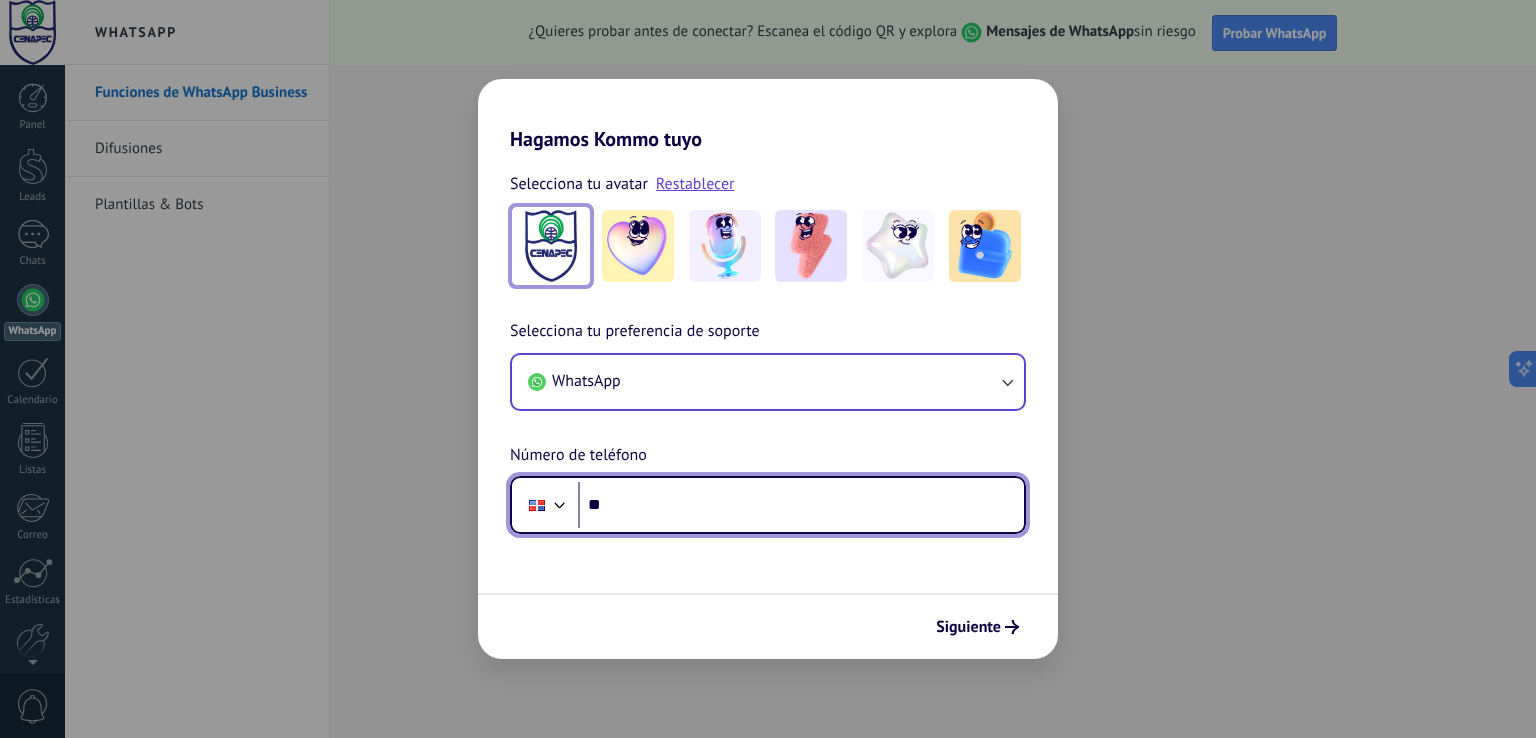 click on "**" at bounding box center (801, 505) 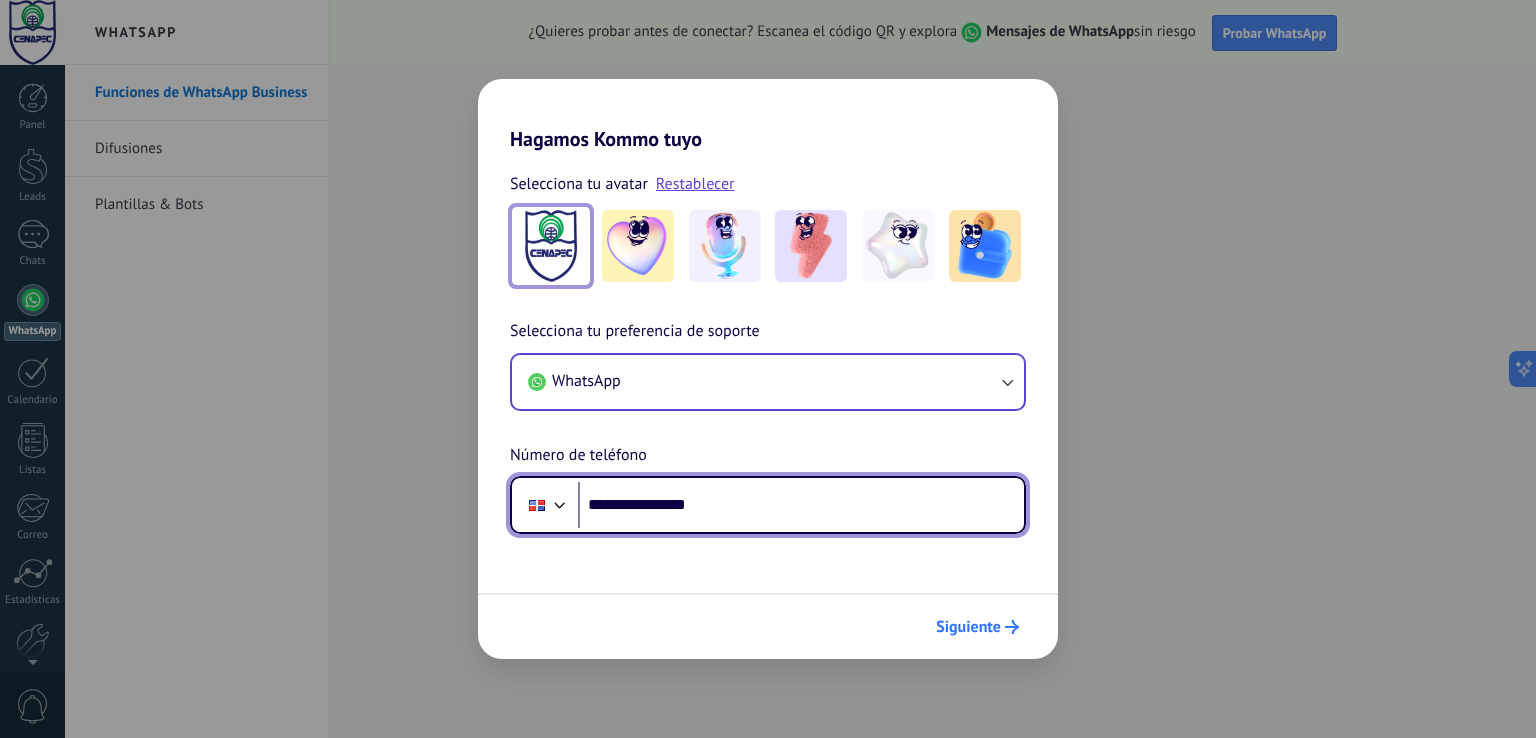 type on "**********" 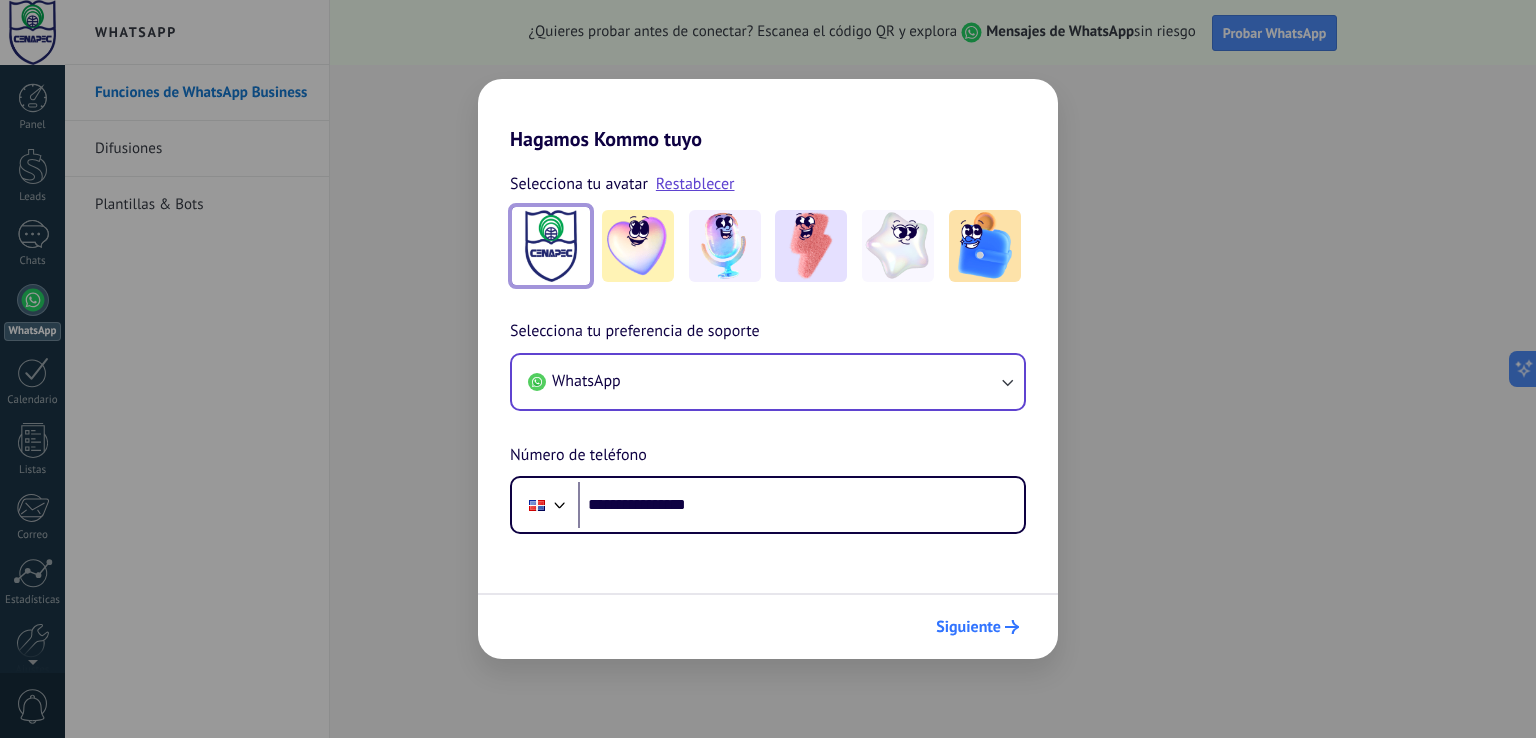 click on "Siguiente" at bounding box center [977, 627] 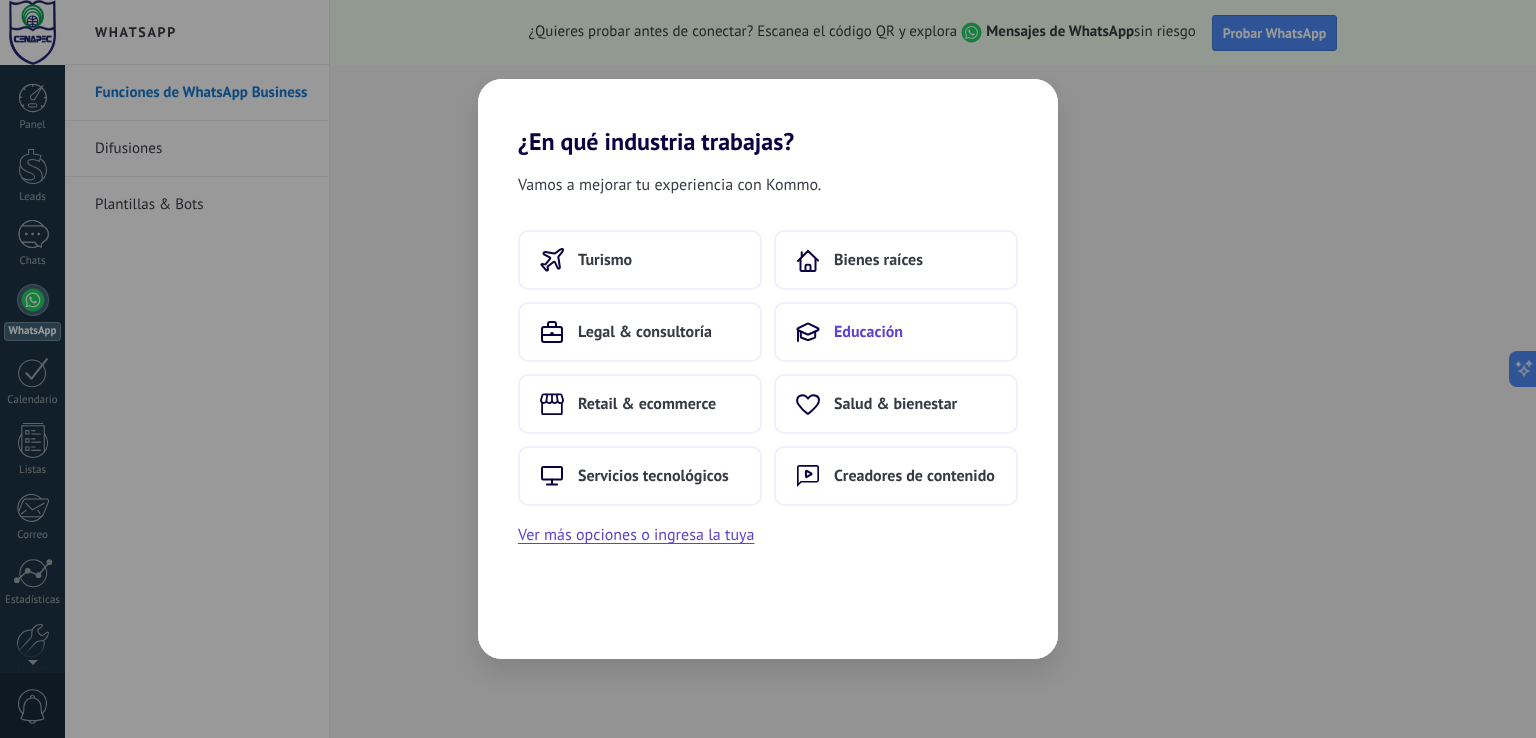click on "Educación" at bounding box center (605, 260) 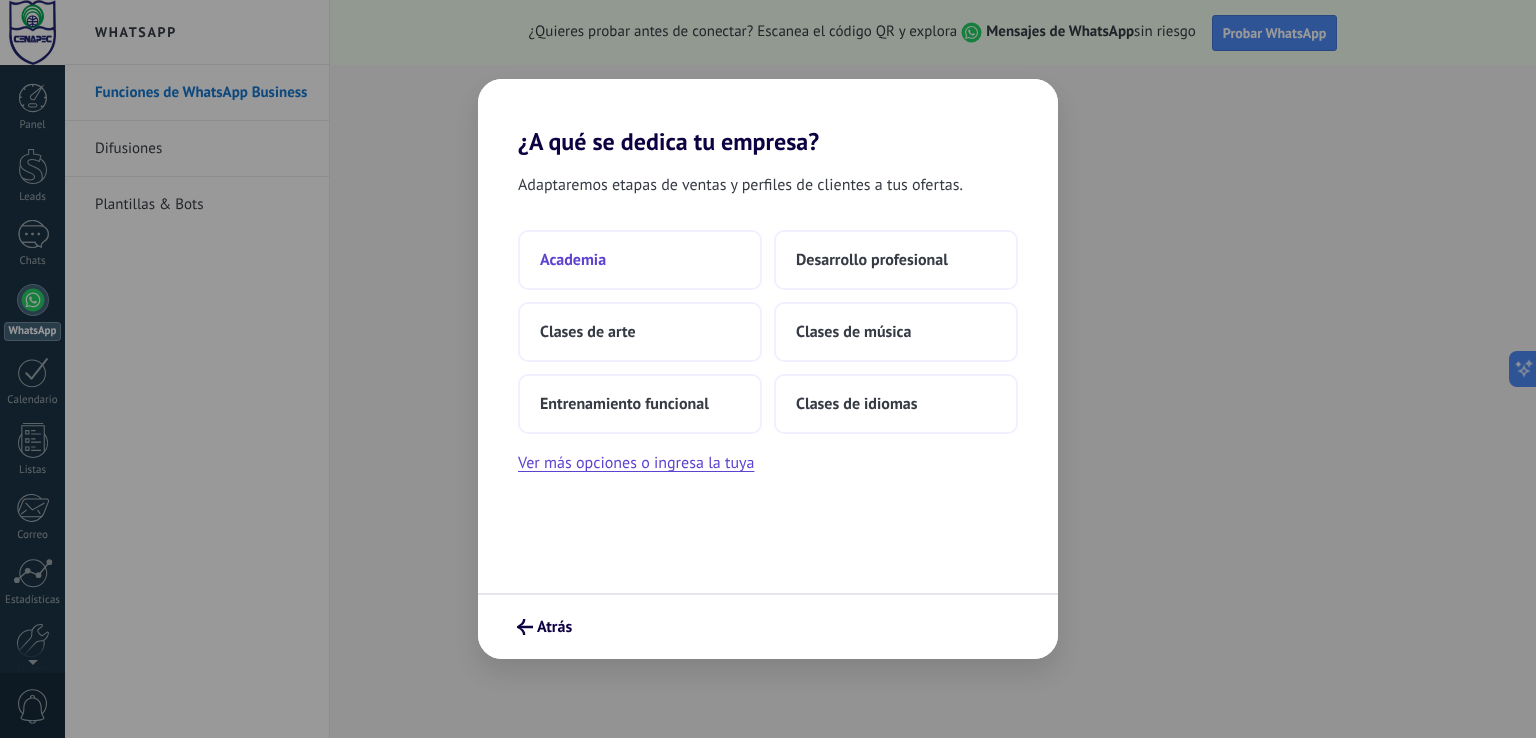 click on "Academia" at bounding box center [640, 260] 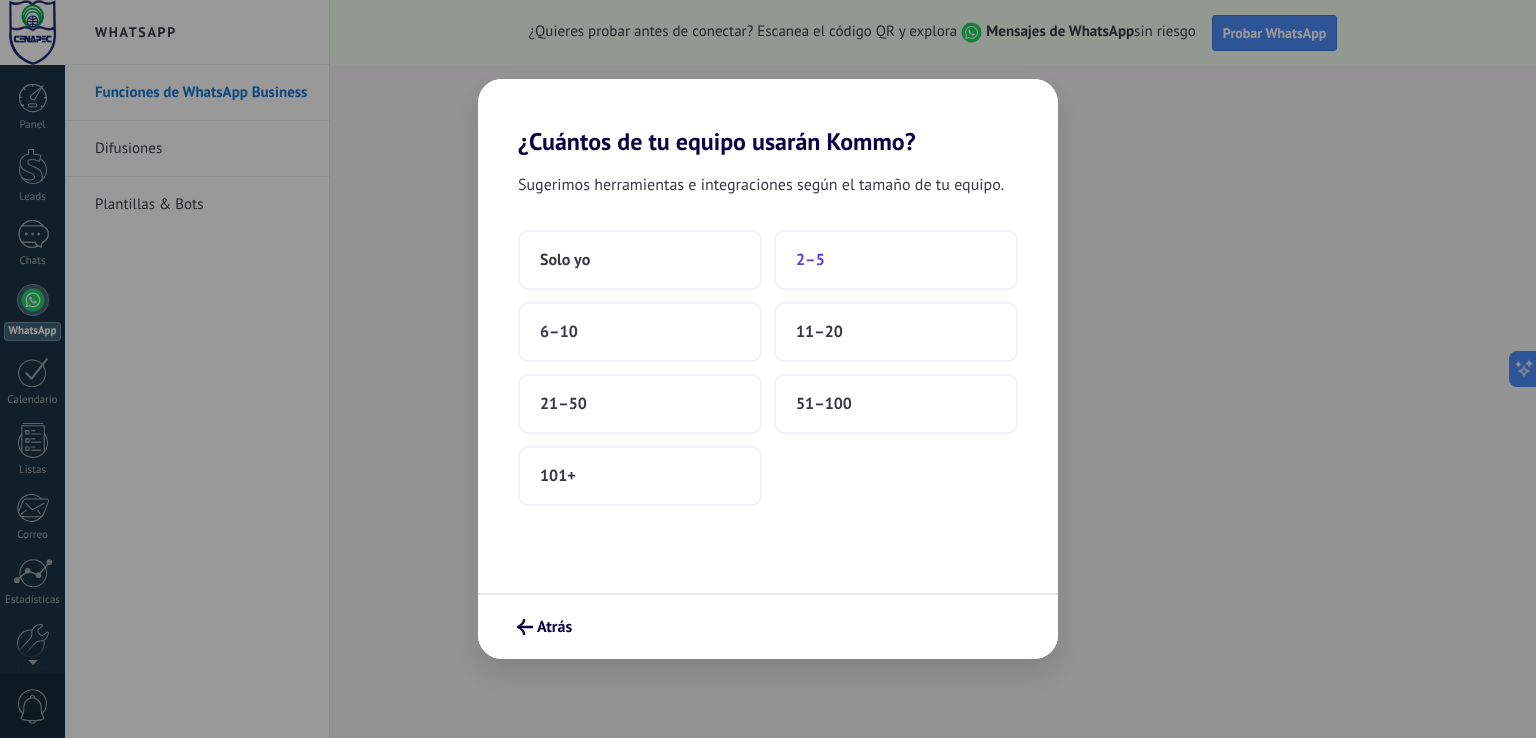 click on "2–5" at bounding box center (896, 260) 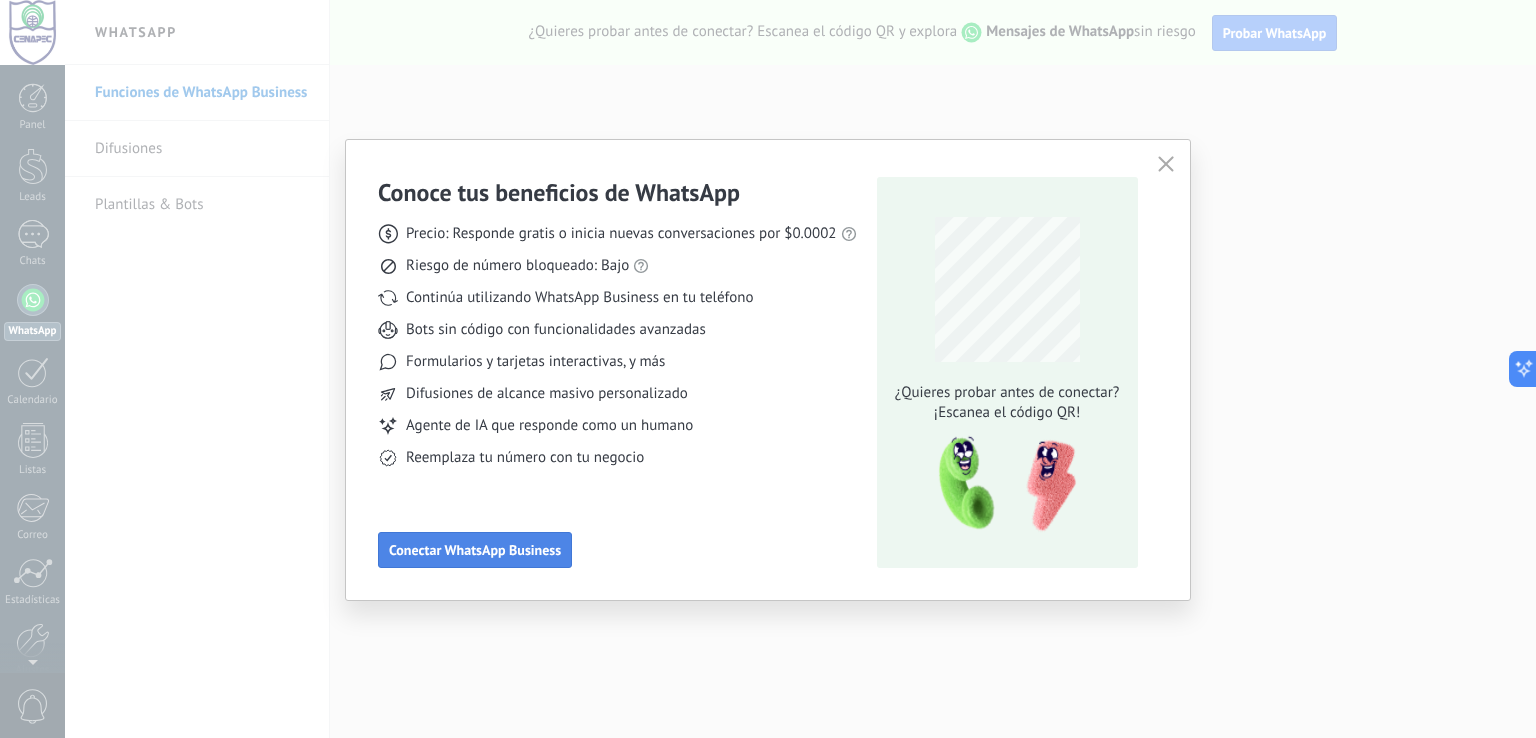 click on "Conectar WhatsApp Business" at bounding box center [475, 550] 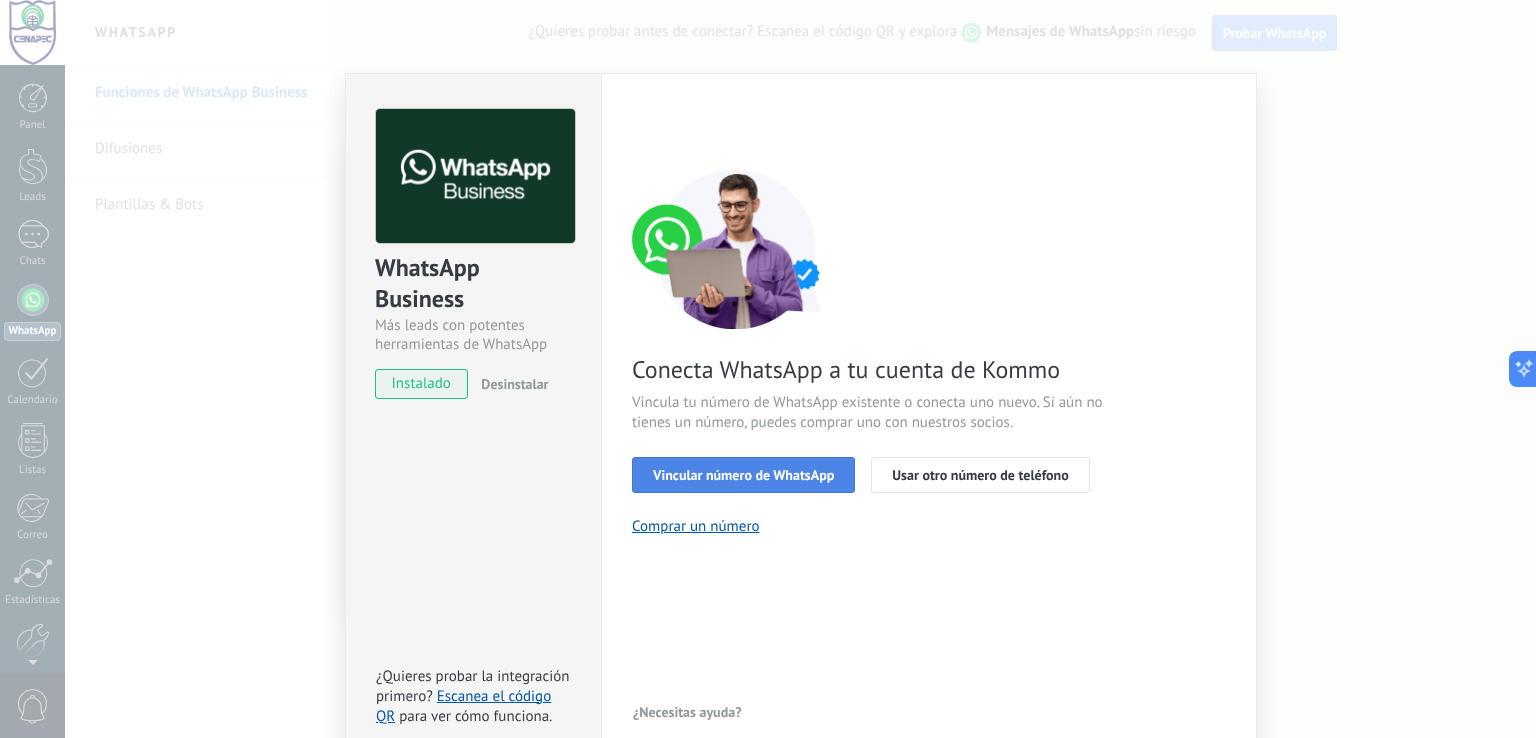 click on "Vincular número de WhatsApp" at bounding box center (743, 475) 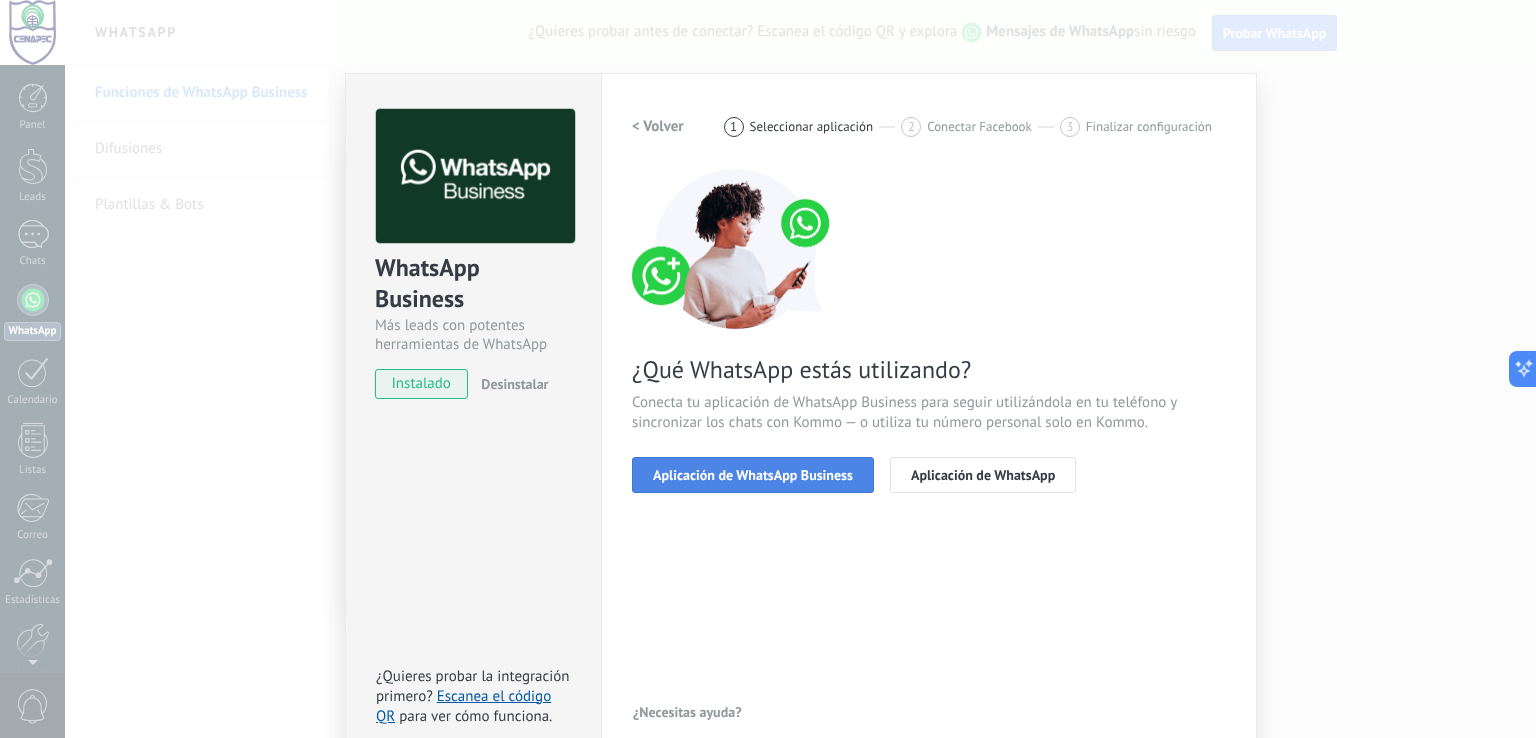 click on "Aplicación de WhatsApp Business" at bounding box center [753, 475] 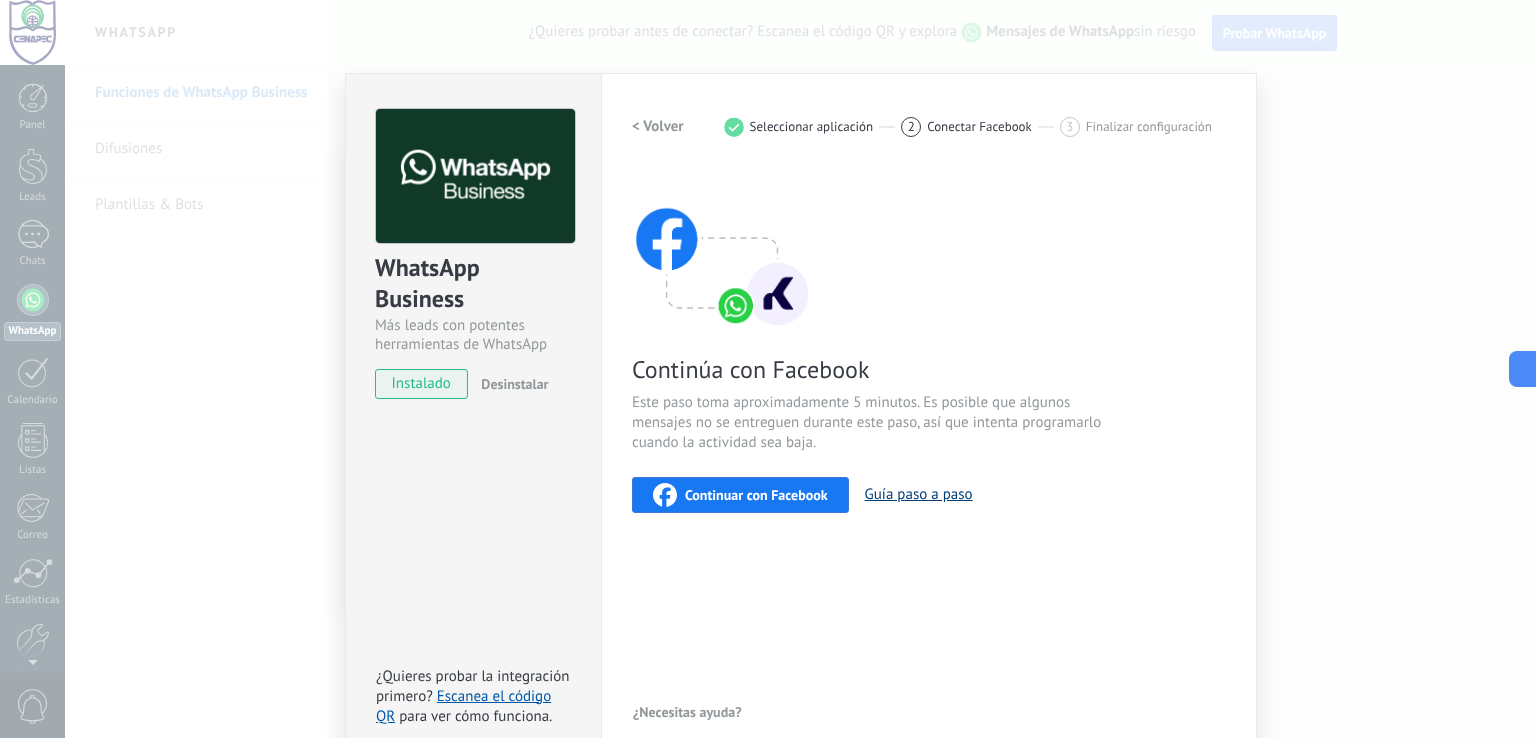 scroll, scrollTop: 24, scrollLeft: 0, axis: vertical 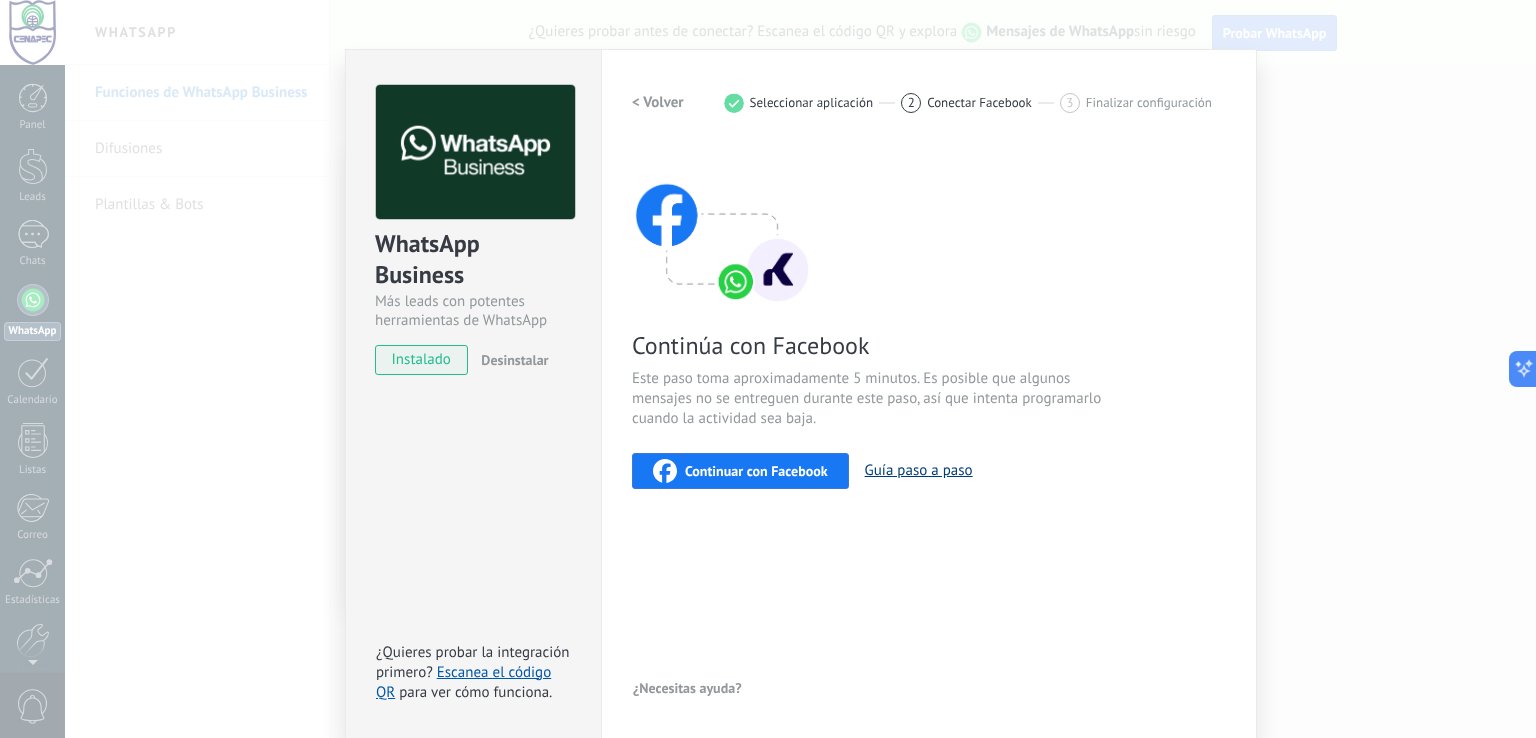 click on "Guía paso a paso" at bounding box center (919, 470) 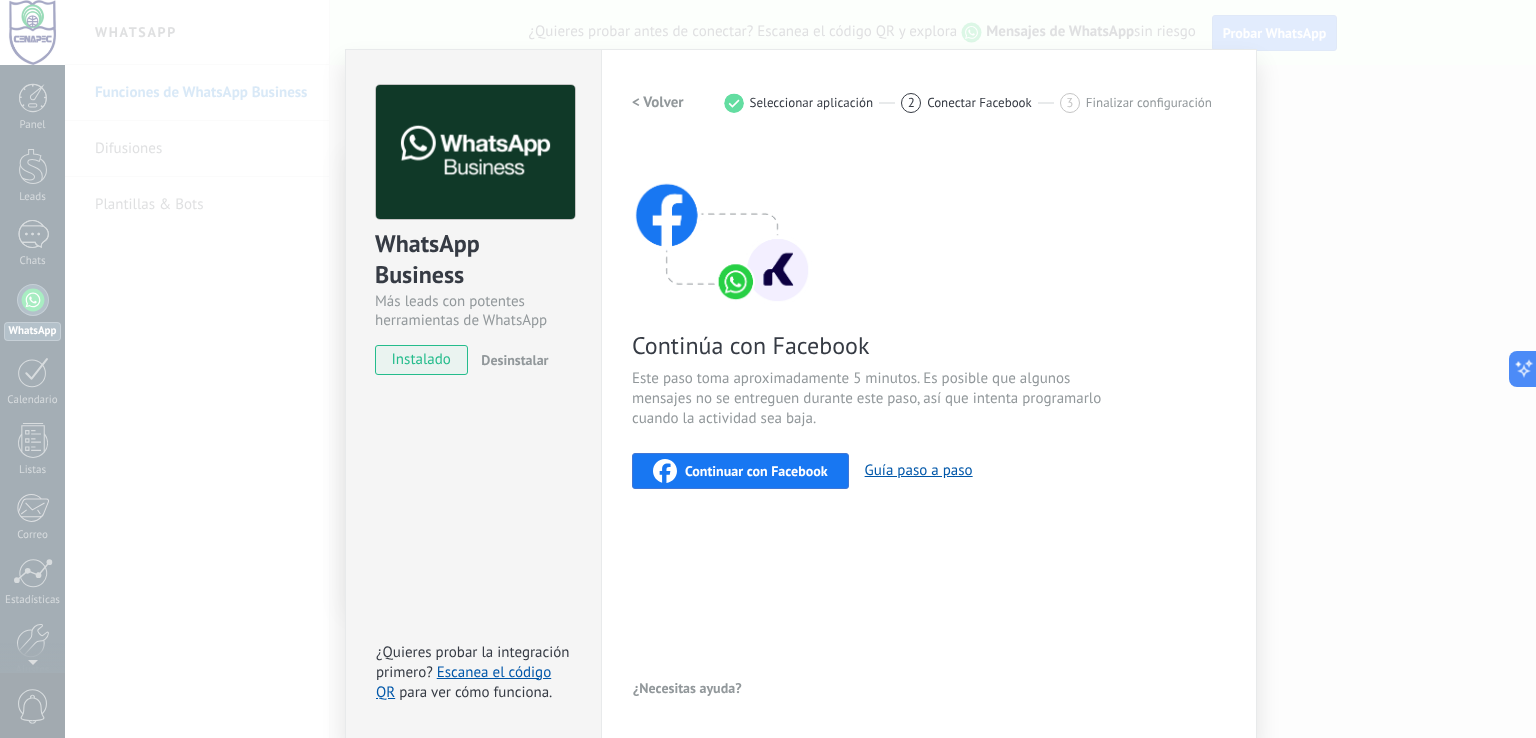 click on "instalado" at bounding box center [421, 360] 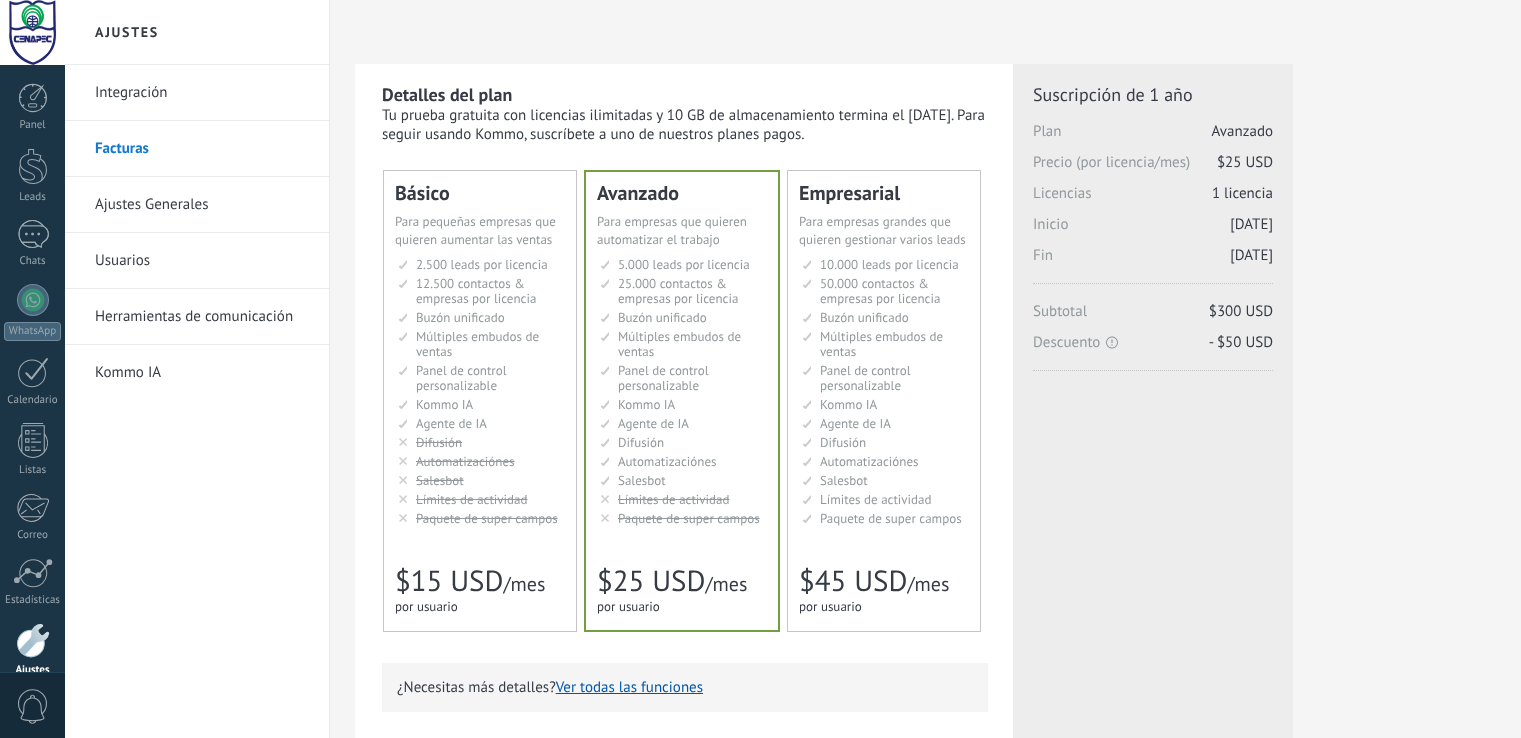 scroll, scrollTop: 0, scrollLeft: 0, axis: both 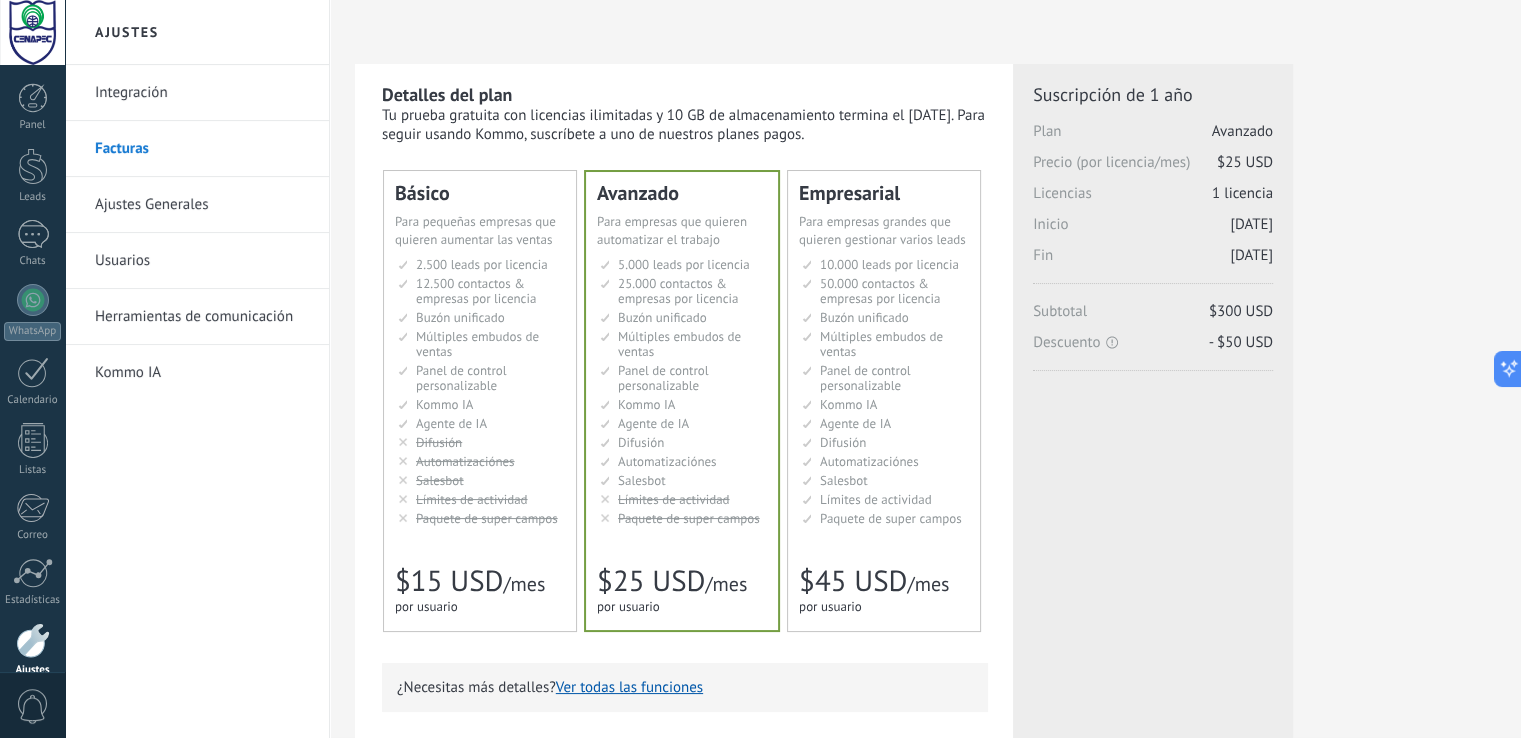 click on "25.000 contactos & empresas por licencia" at bounding box center (684, 264) 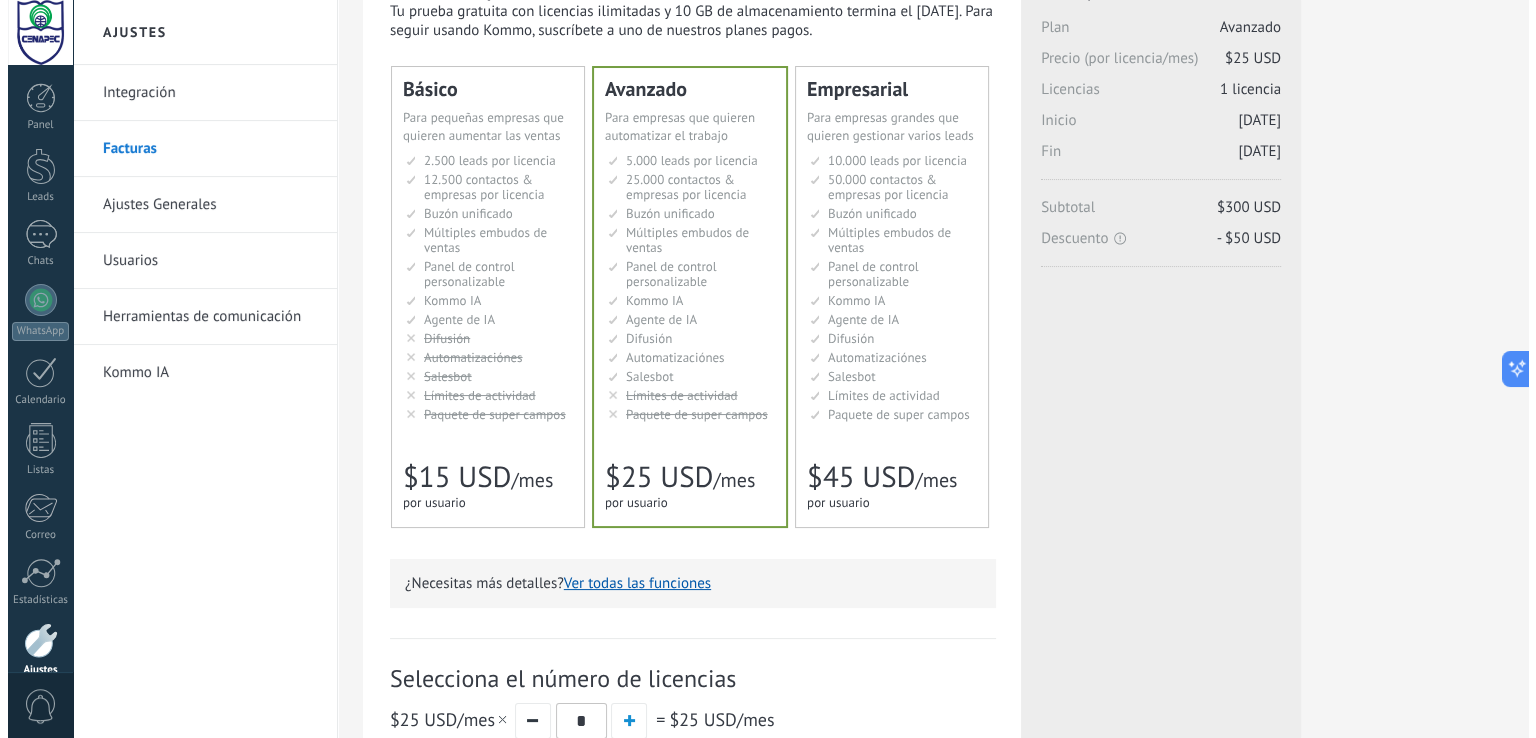 scroll, scrollTop: 0, scrollLeft: 0, axis: both 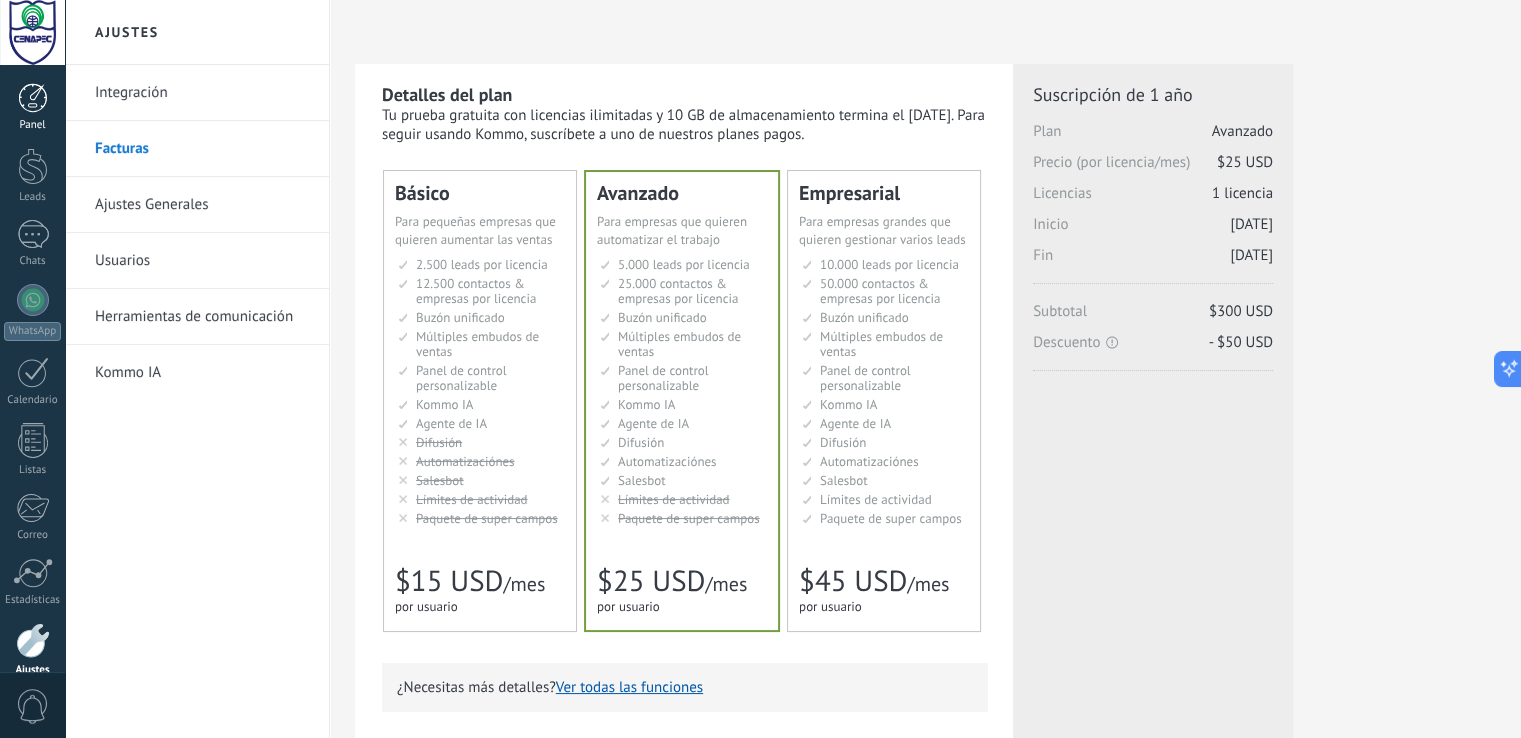 click at bounding box center (33, 98) 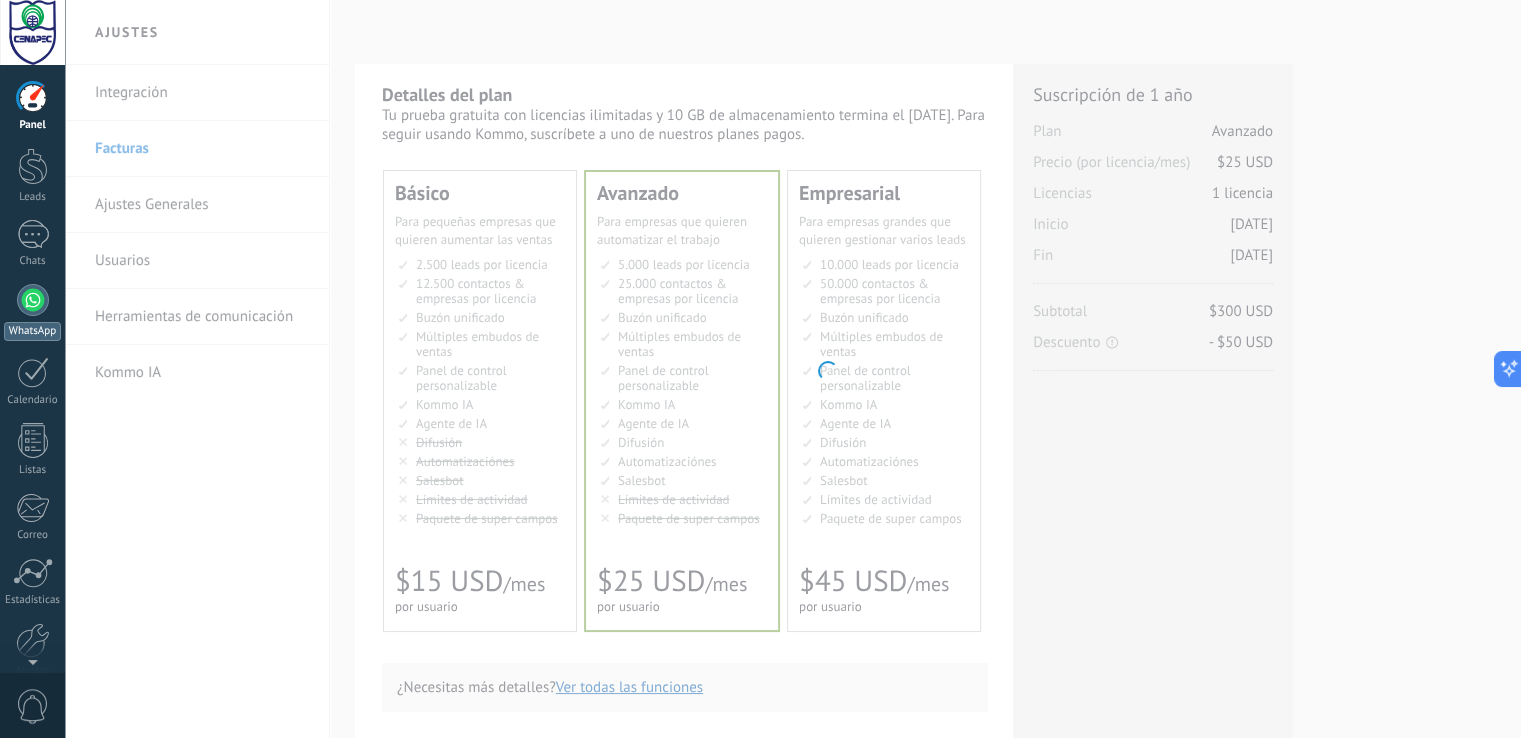 click at bounding box center (33, 300) 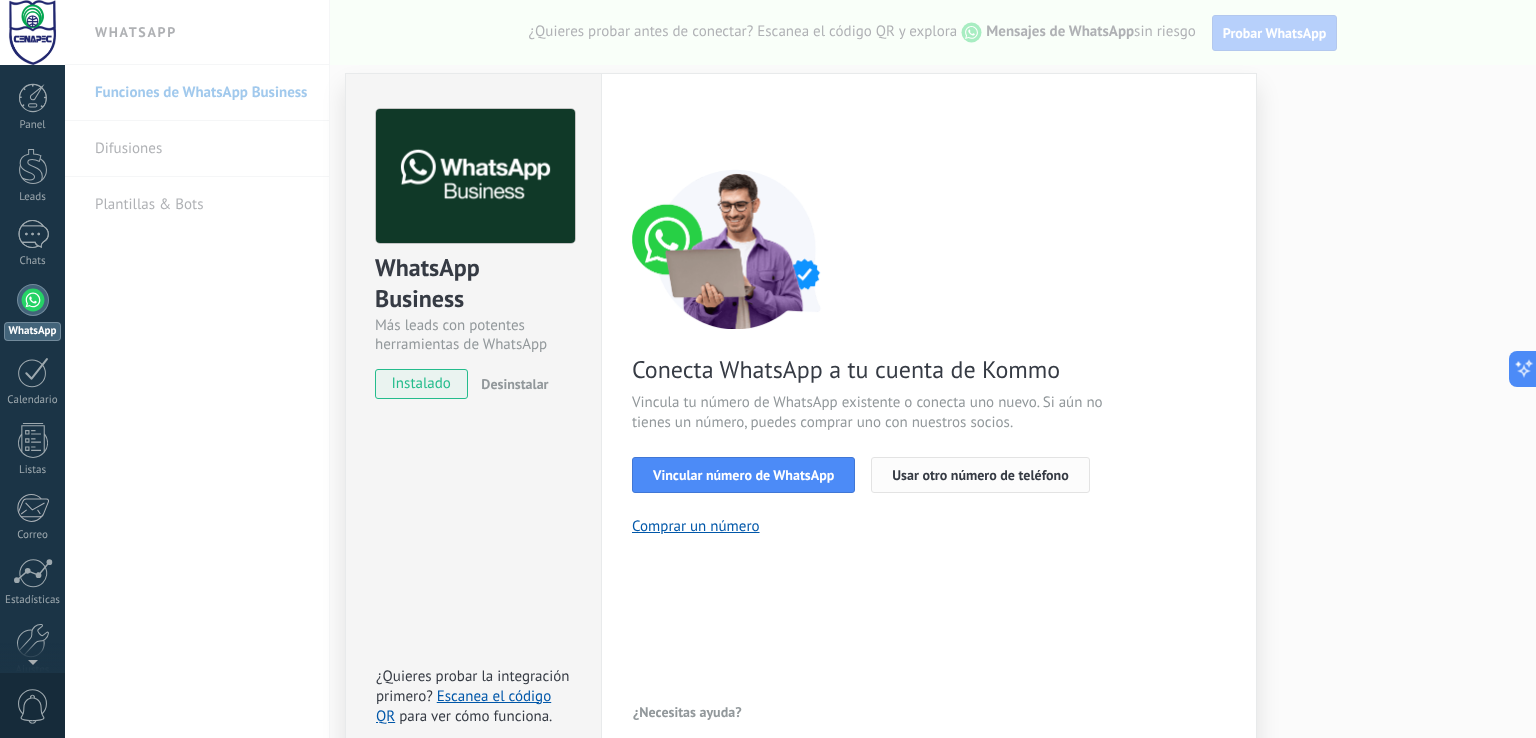 click on "Usar otro número de teléfono" at bounding box center [980, 475] 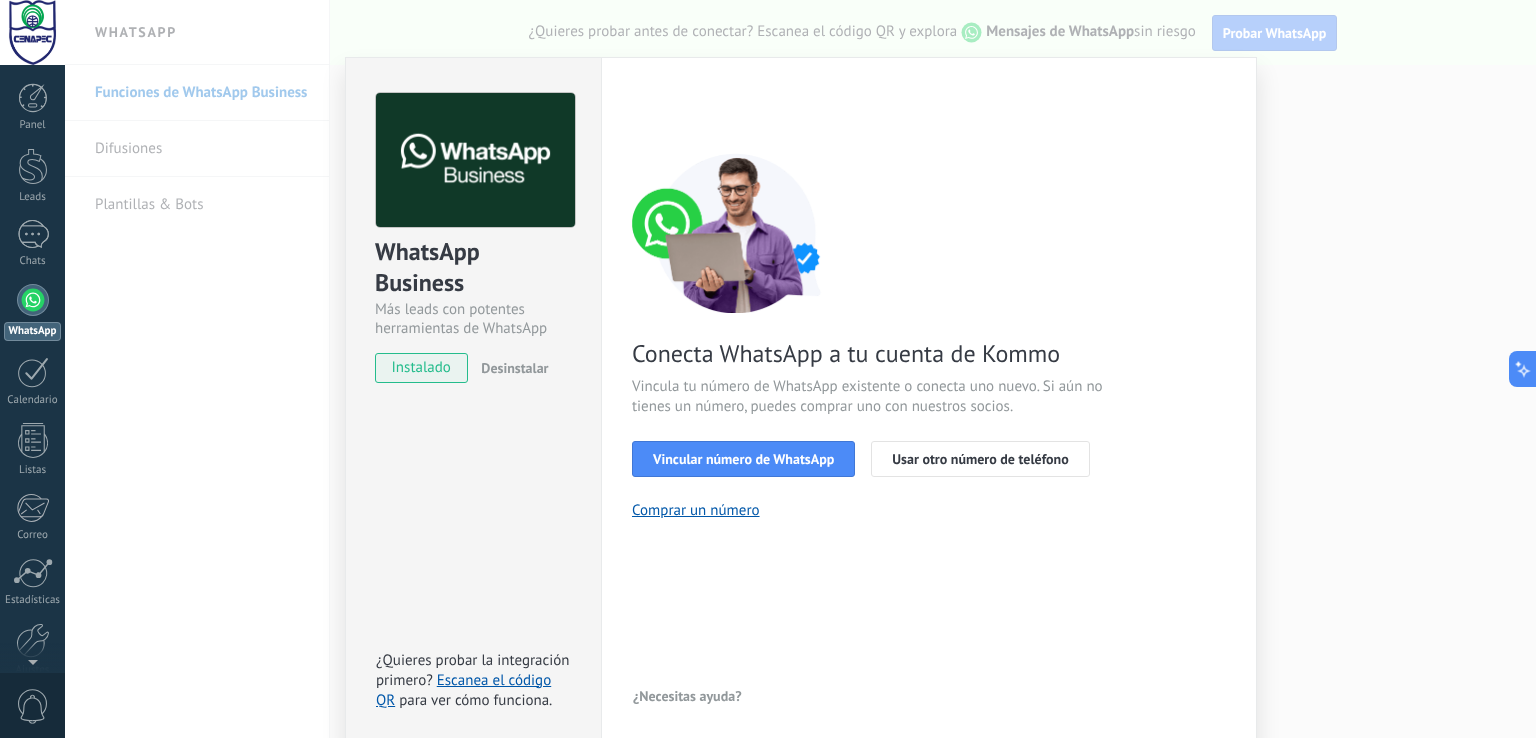 scroll, scrollTop: 24, scrollLeft: 0, axis: vertical 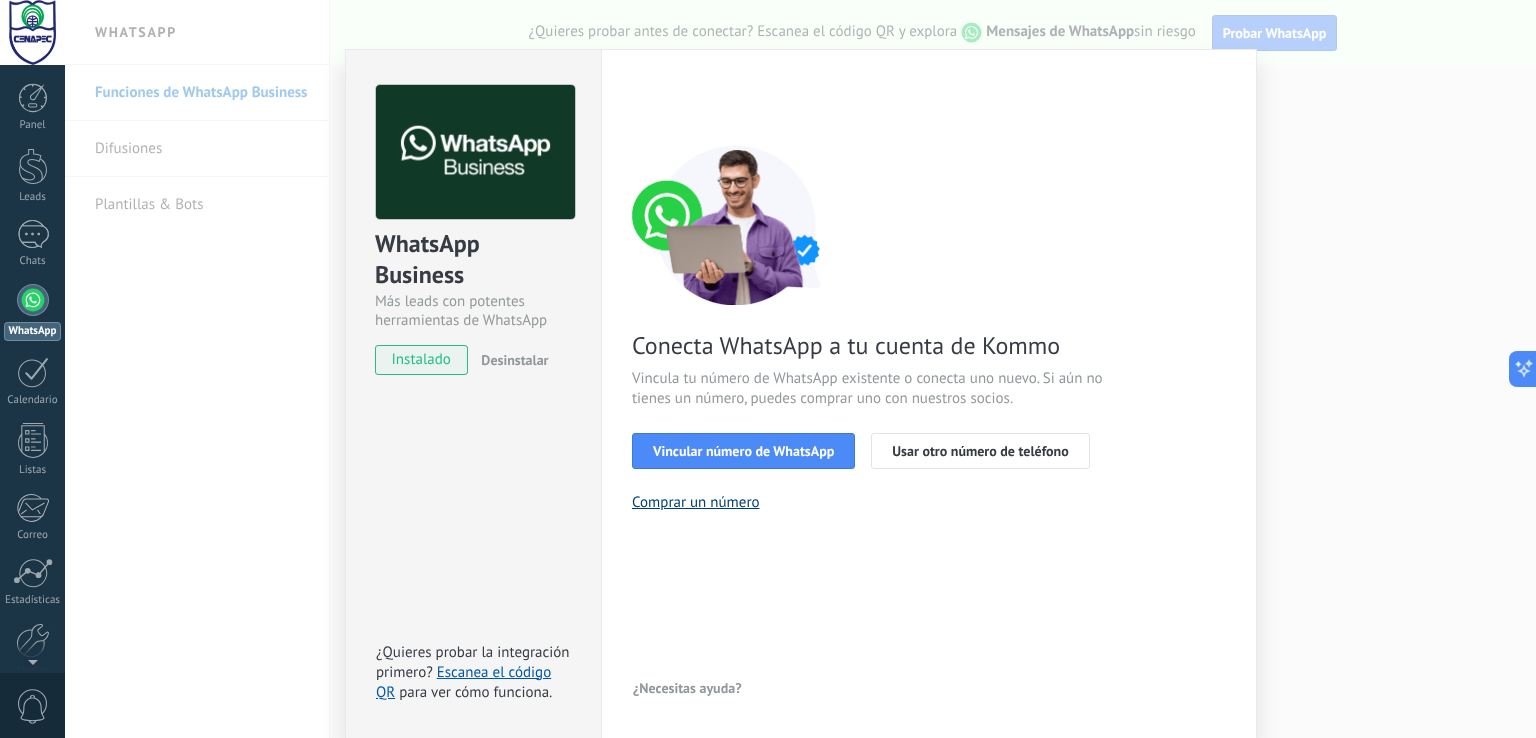 click on "Comprar un número" at bounding box center (696, 502) 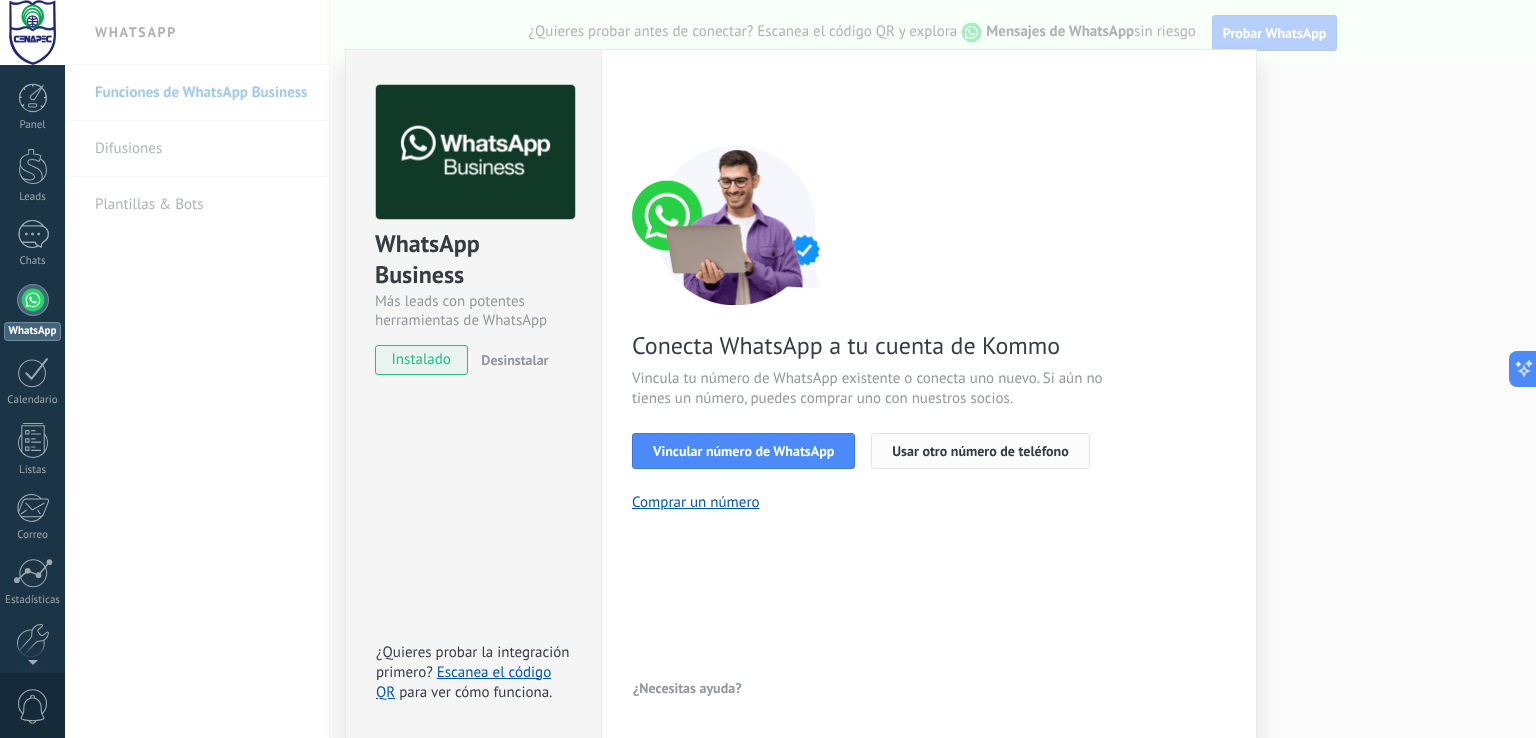 click on "Usar otro número de teléfono" at bounding box center (980, 451) 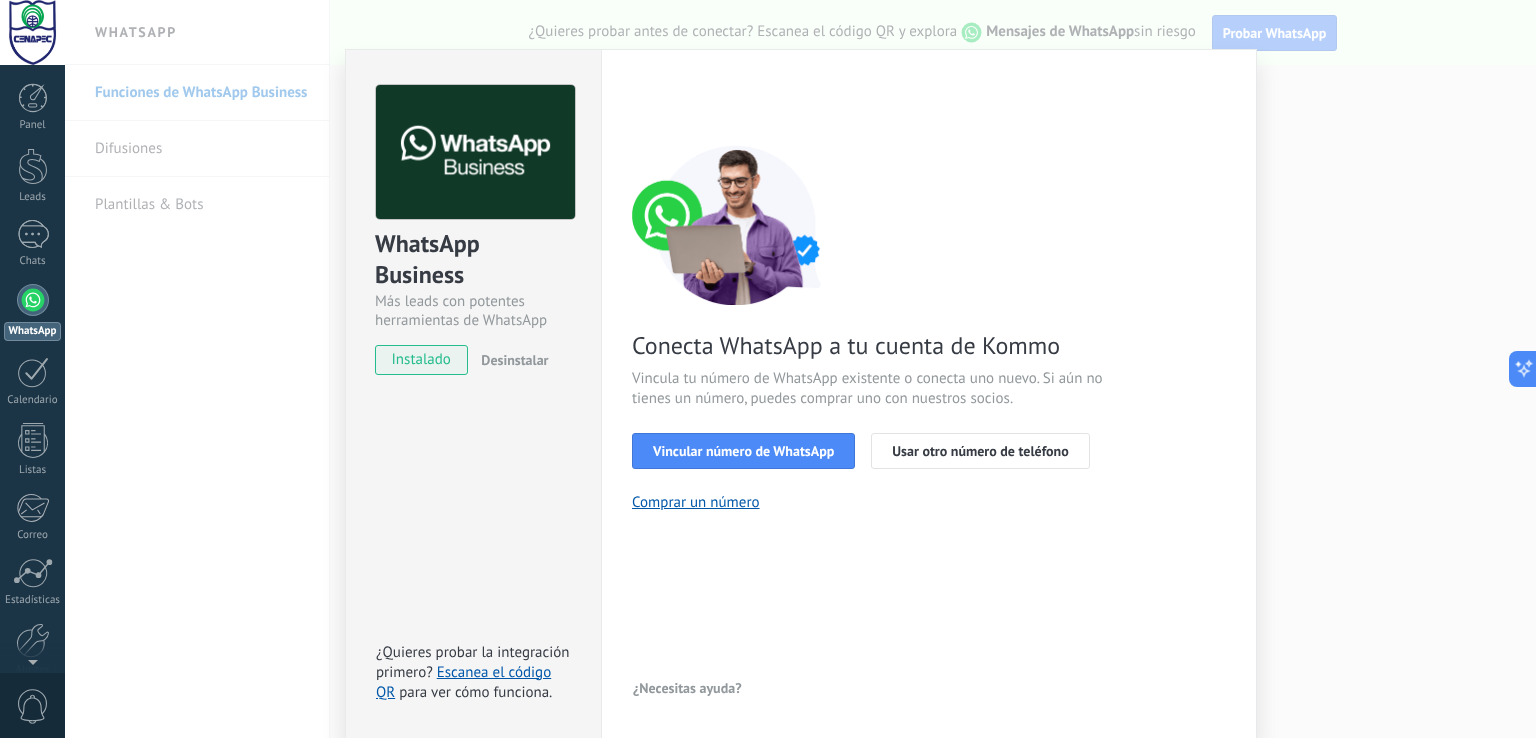 click on "instalado" at bounding box center [421, 360] 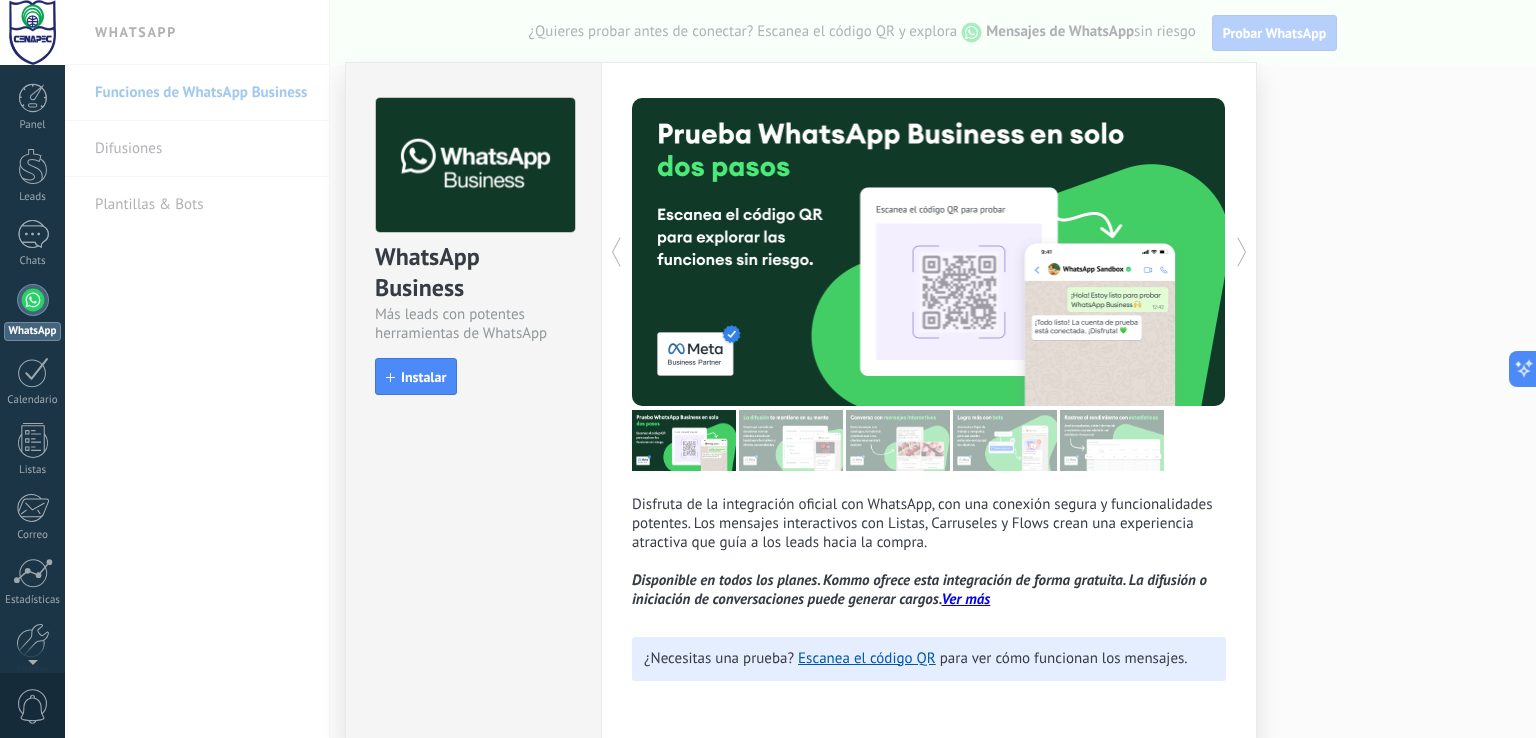 scroll, scrollTop: 6, scrollLeft: 0, axis: vertical 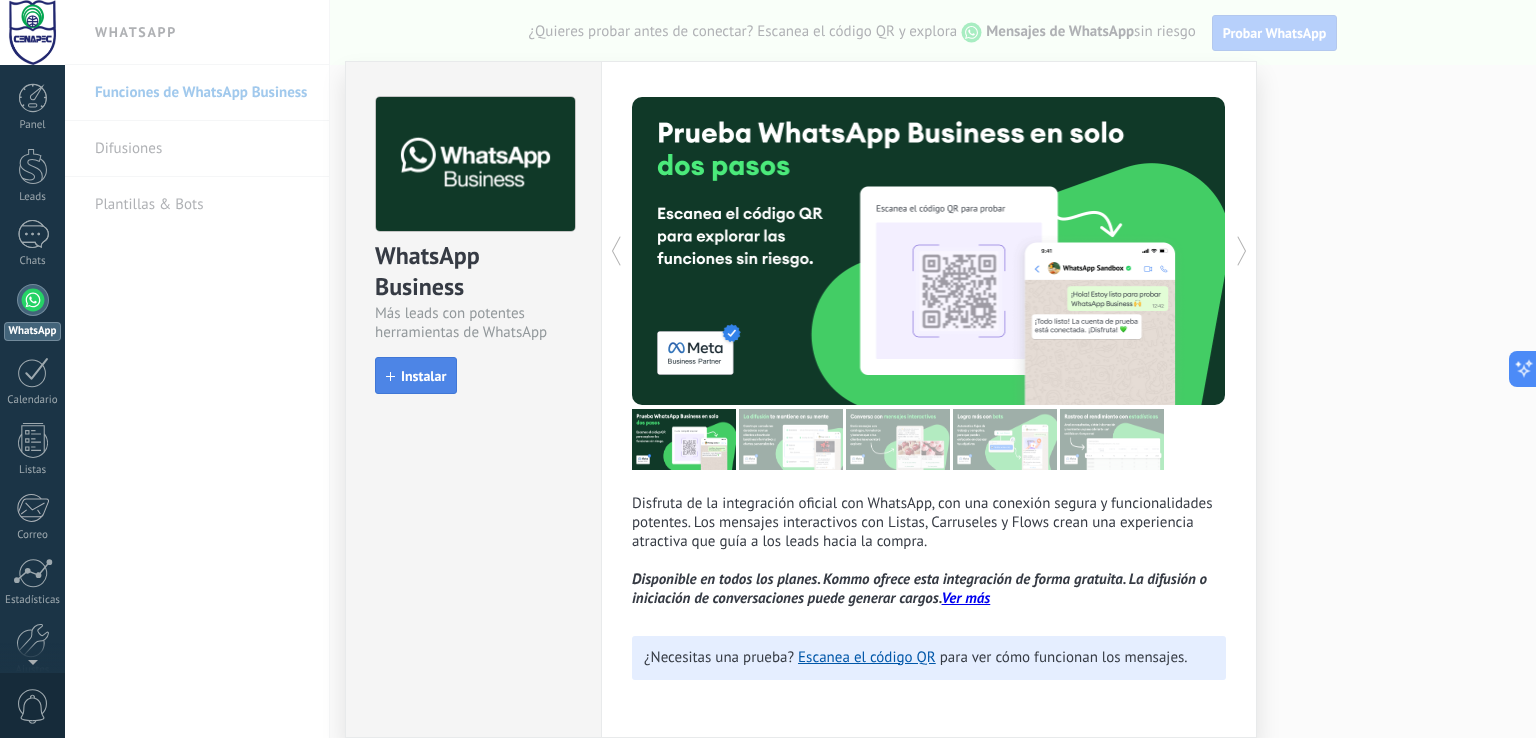 click on "Instalar" at bounding box center [423, 376] 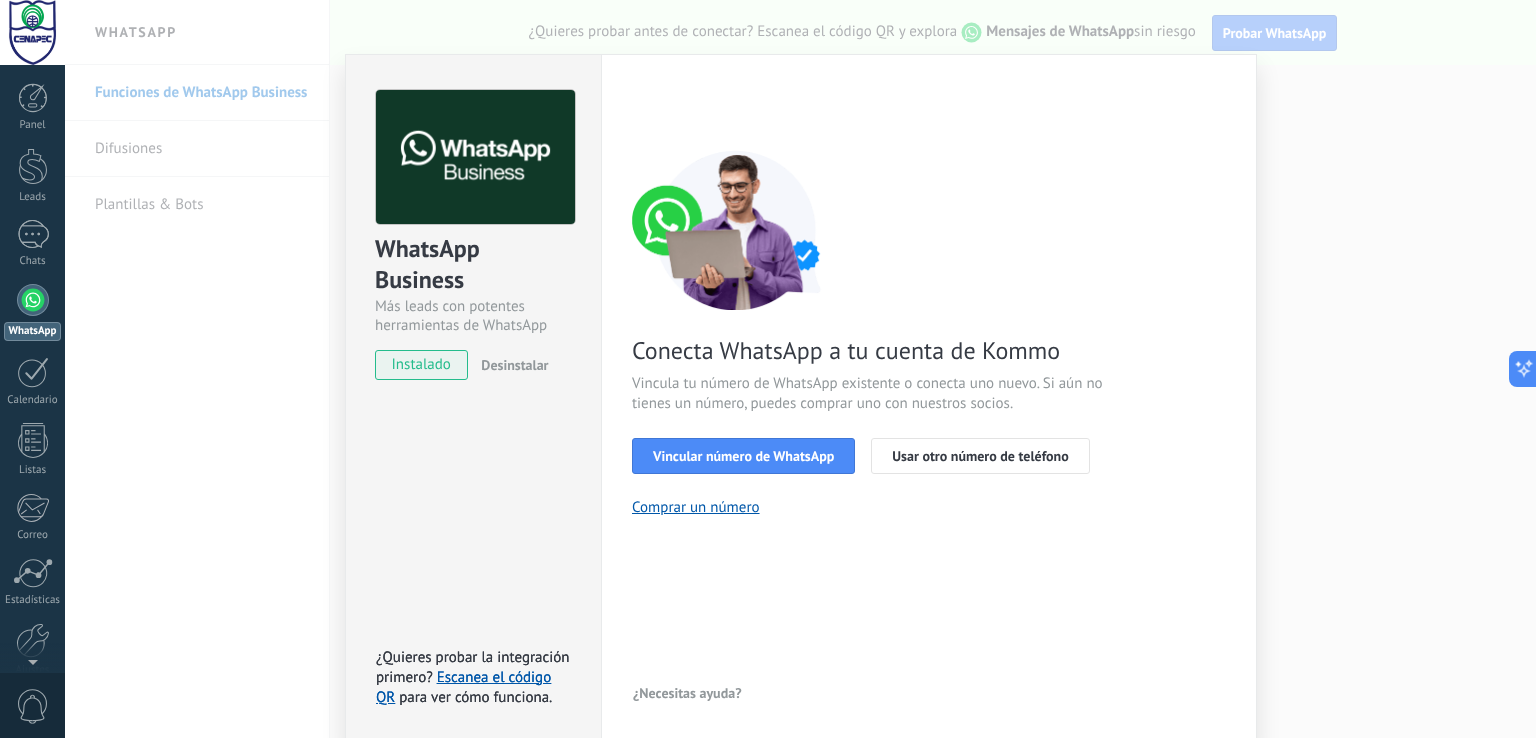 scroll, scrollTop: 24, scrollLeft: 0, axis: vertical 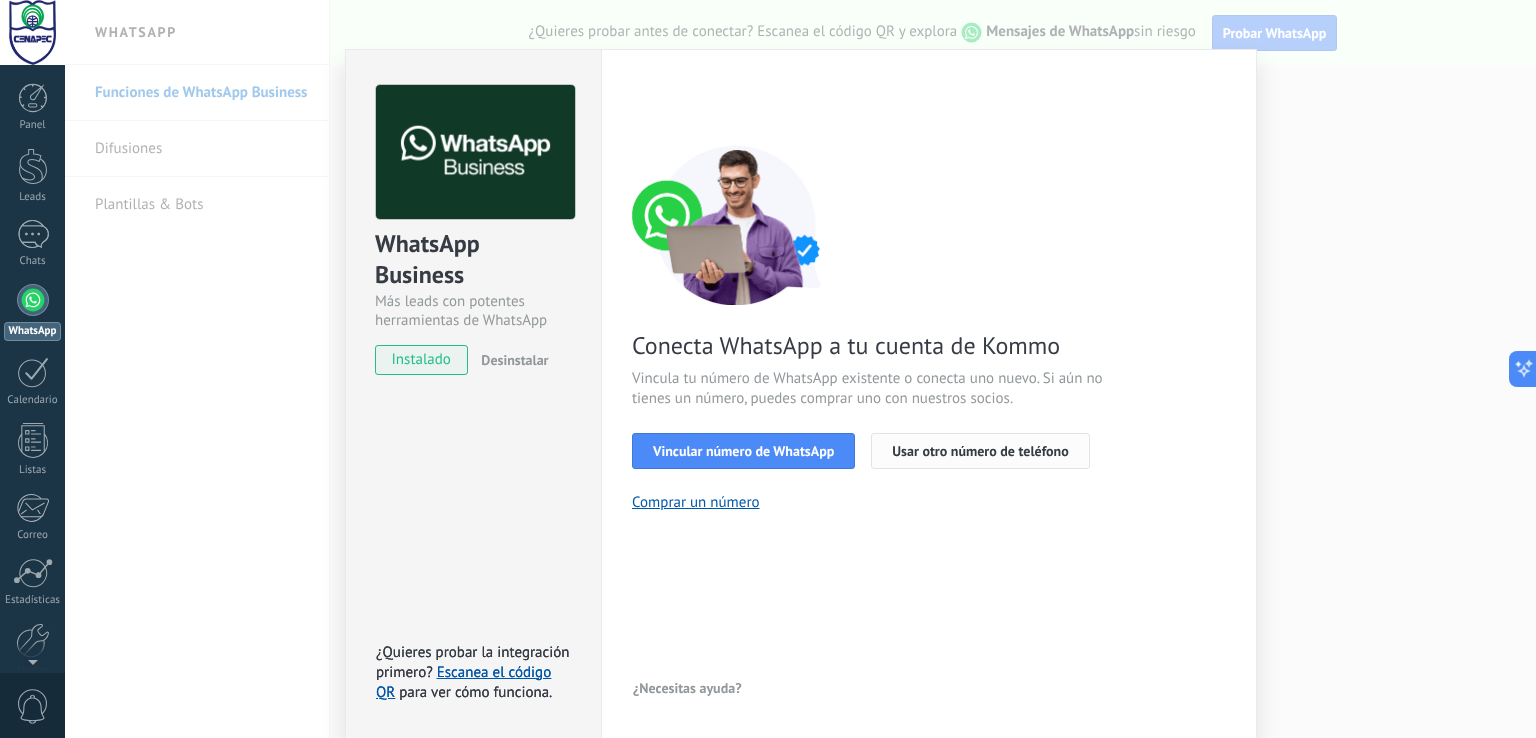 click on "Usar otro número de teléfono" at bounding box center [980, 451] 